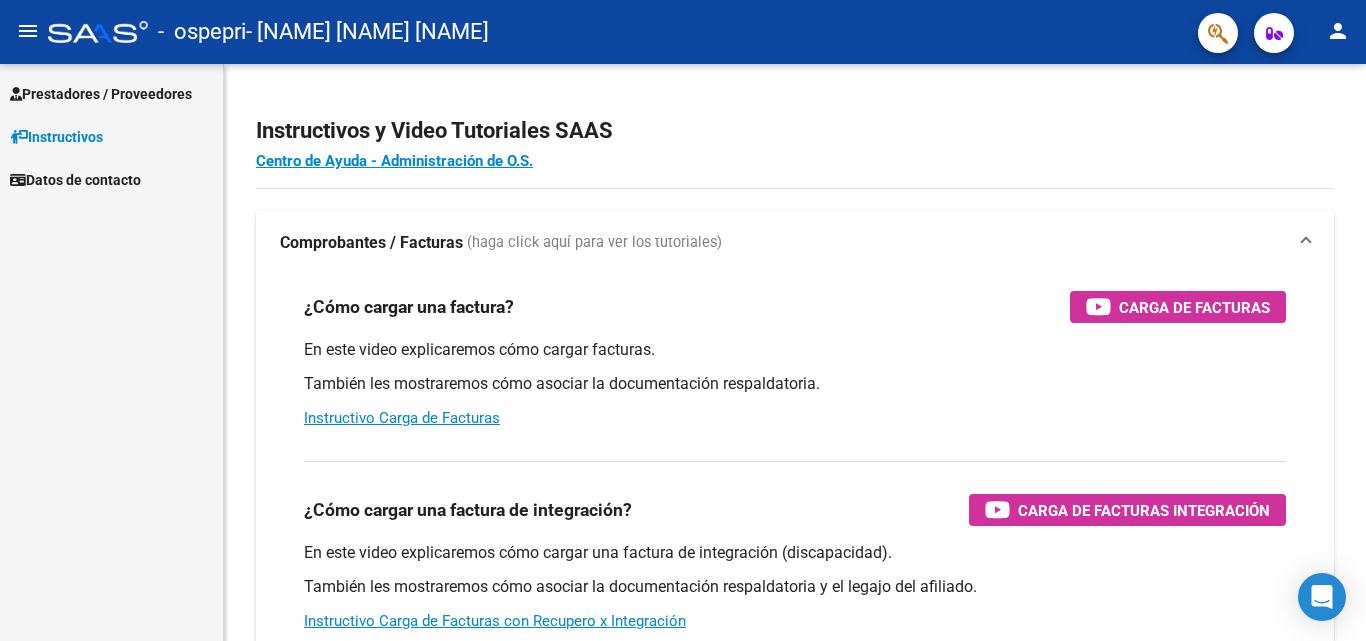 scroll, scrollTop: 0, scrollLeft: 0, axis: both 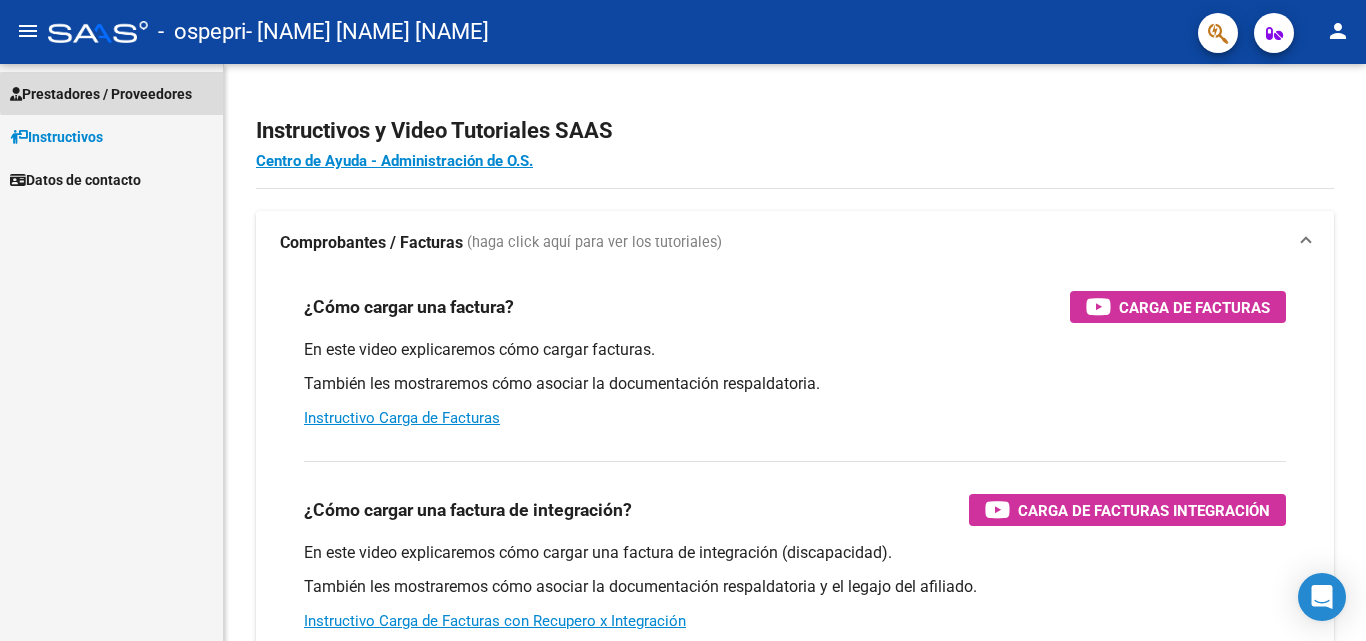 click on "Prestadores / Proveedores" at bounding box center (101, 94) 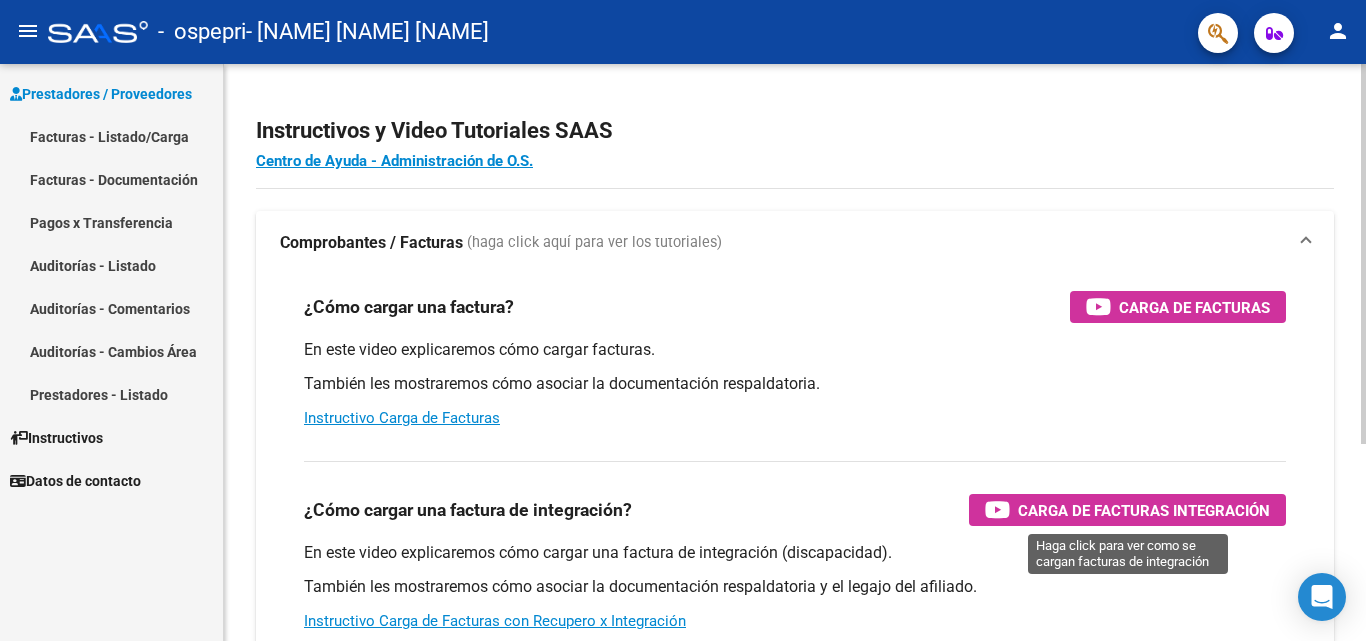 click on "Carga de Facturas Integración" at bounding box center (1144, 510) 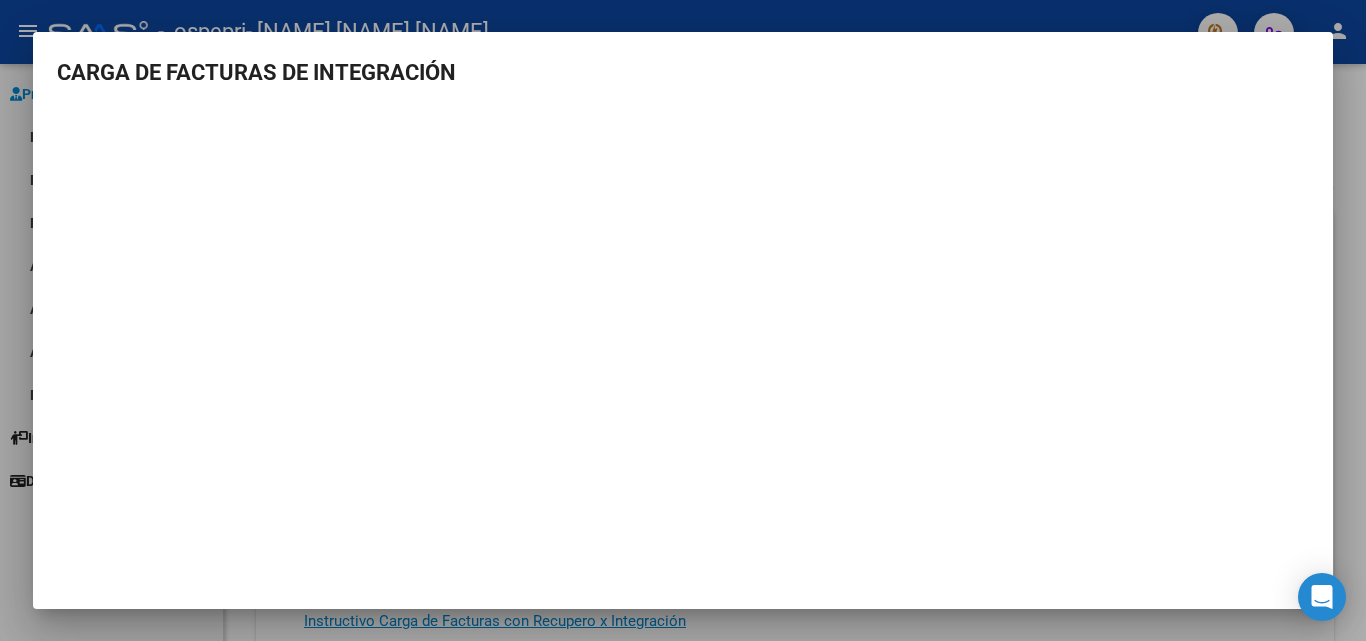 click at bounding box center [683, 320] 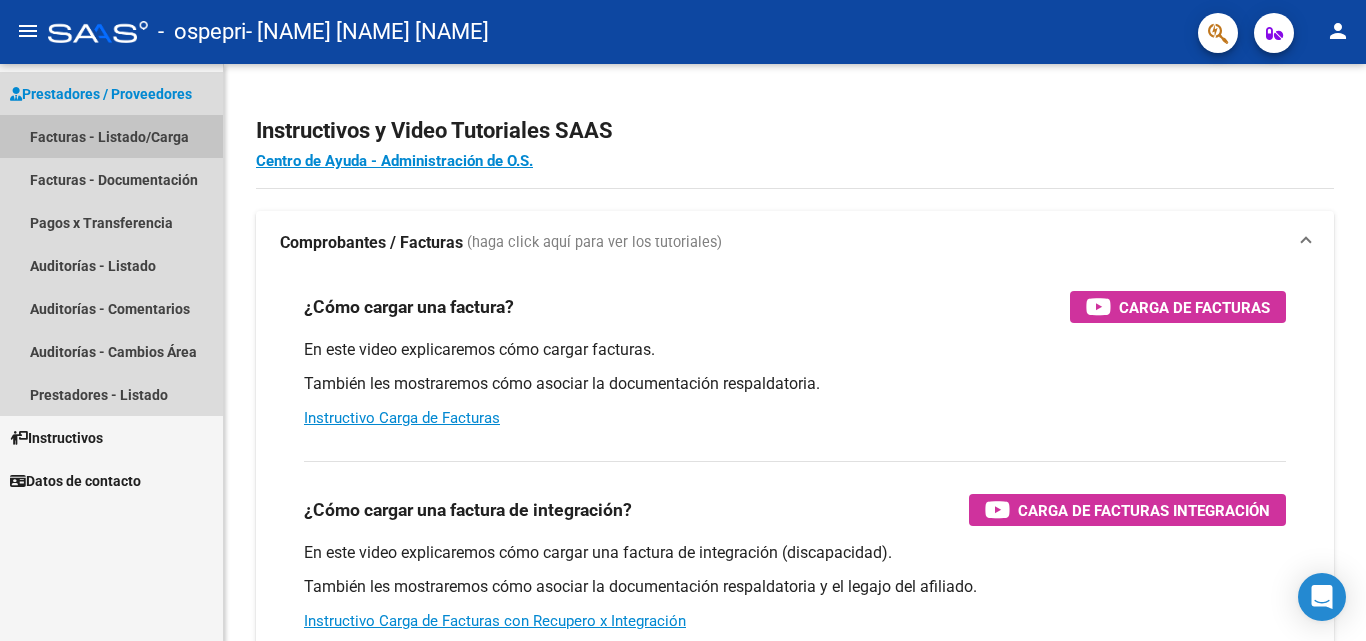 click on "Facturas - Listado/Carga" at bounding box center [111, 136] 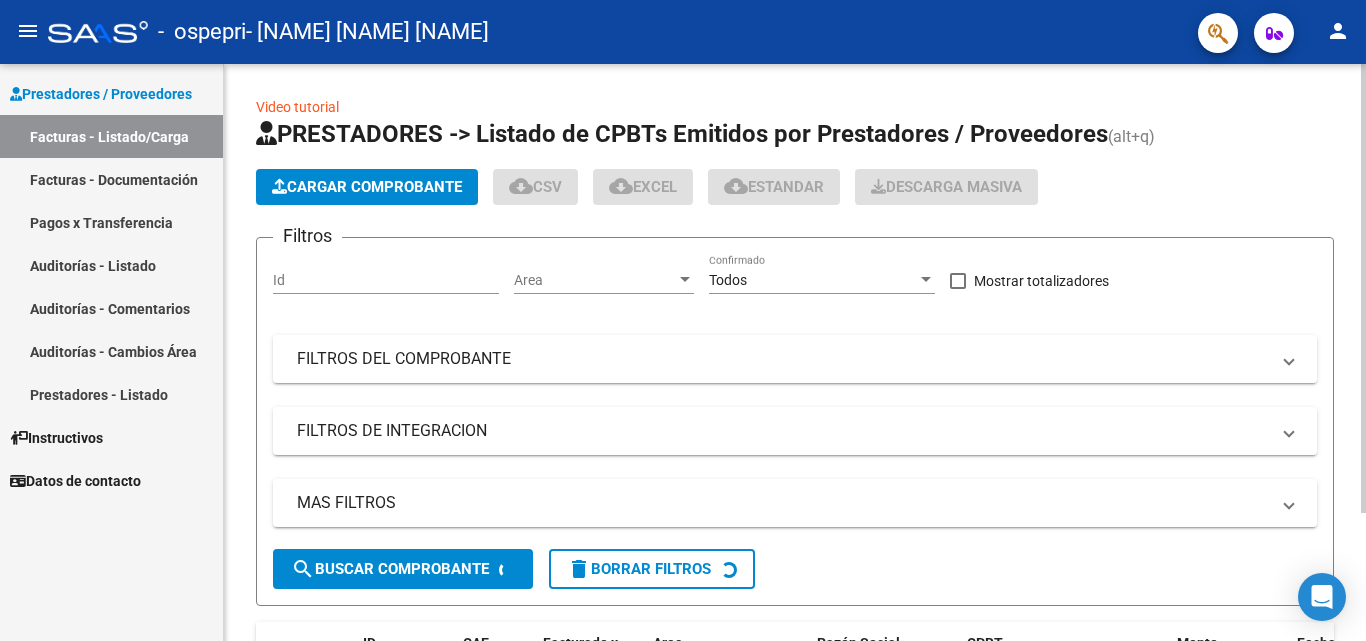 click on "Cargar Comprobante" 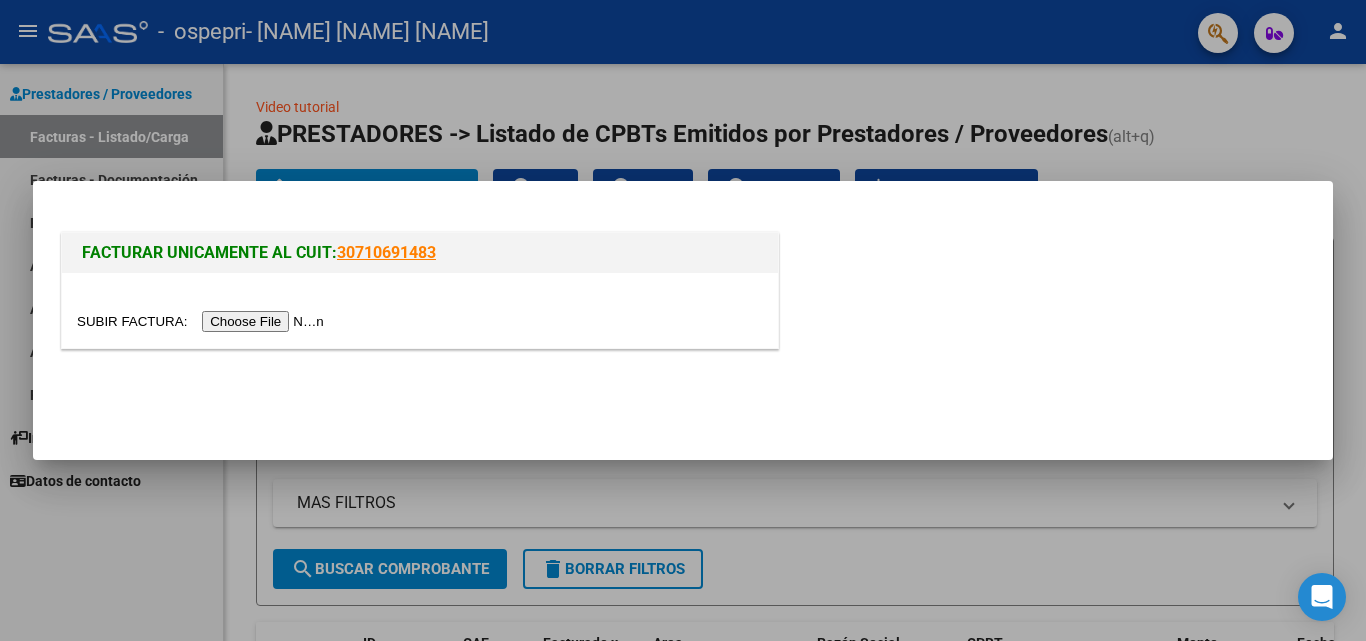 click at bounding box center [203, 321] 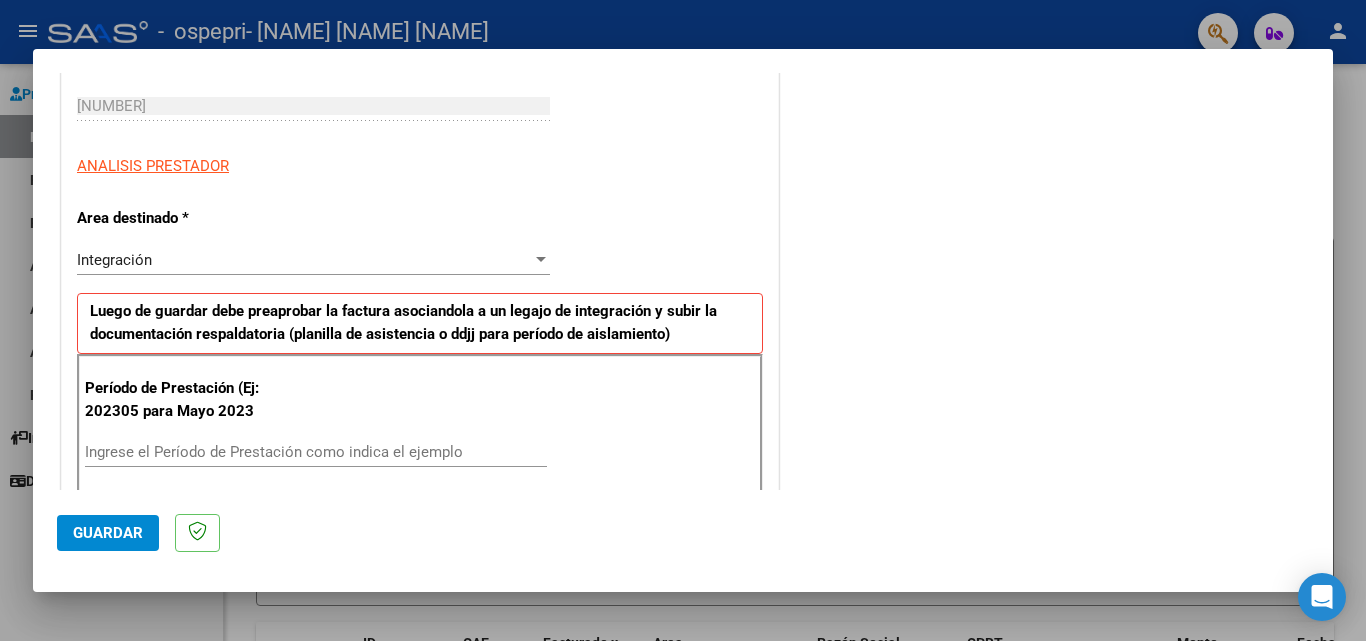 scroll, scrollTop: 500, scrollLeft: 0, axis: vertical 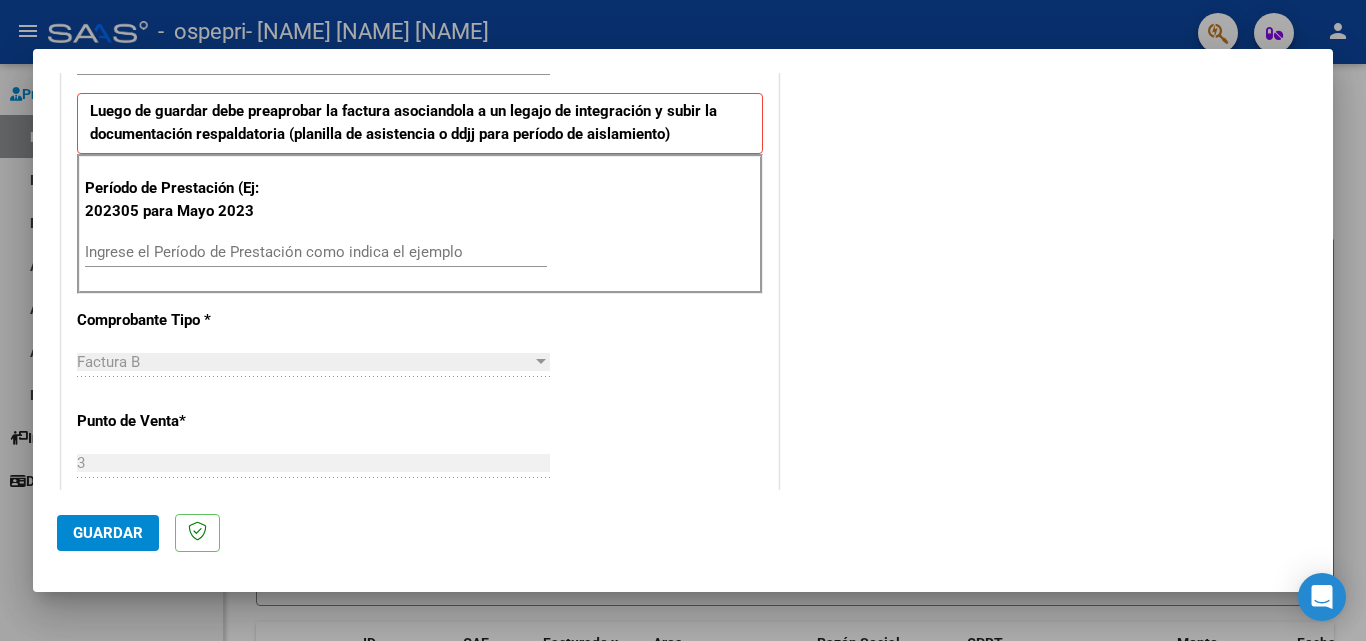 click on "Ingrese el Período de Prestación como indica el ejemplo" at bounding box center [316, 252] 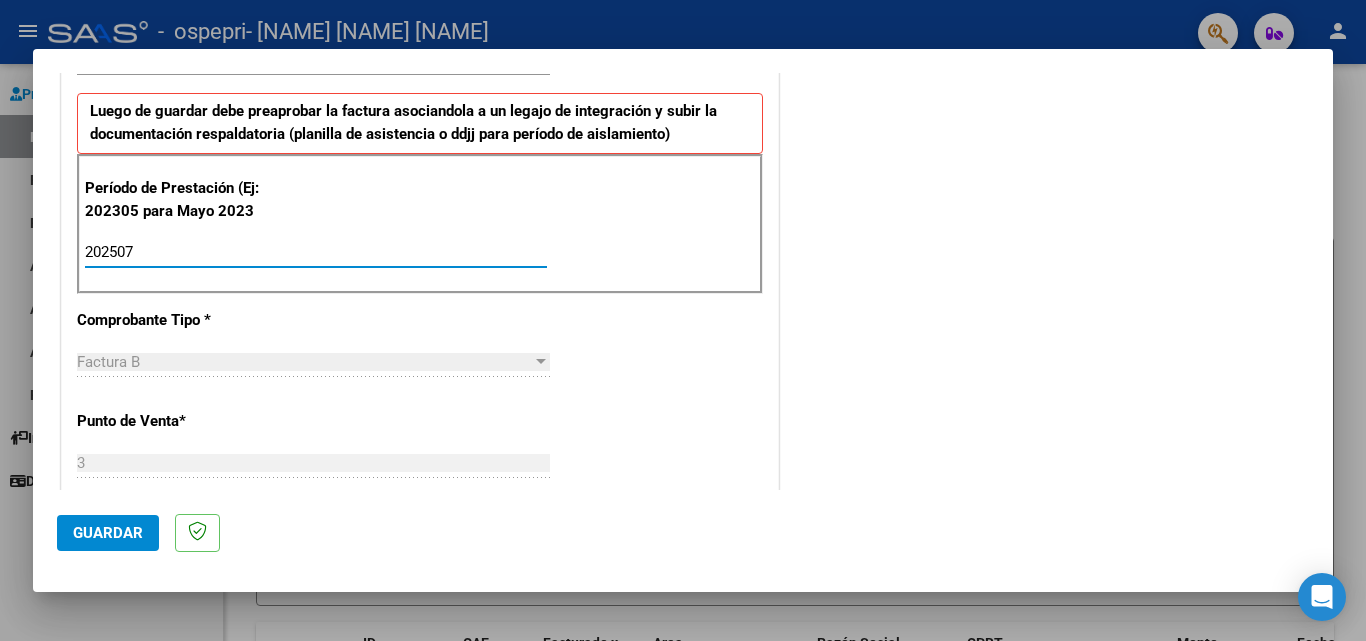 scroll, scrollTop: 600, scrollLeft: 0, axis: vertical 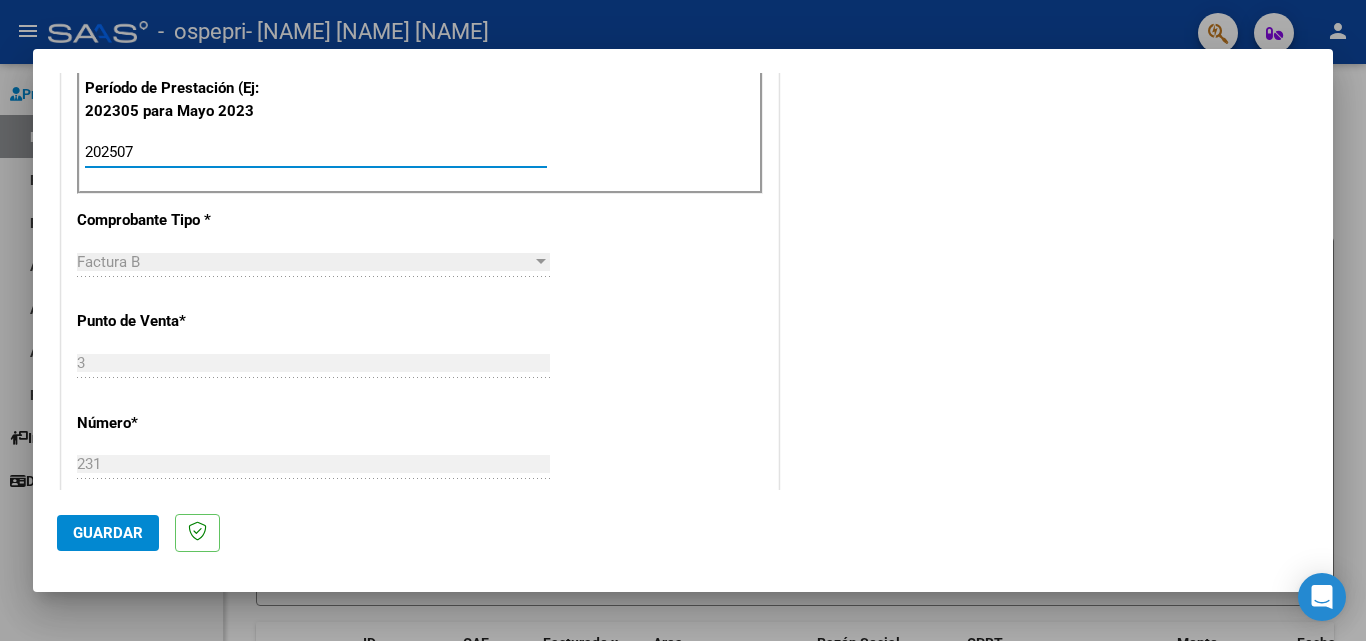 type on "202507" 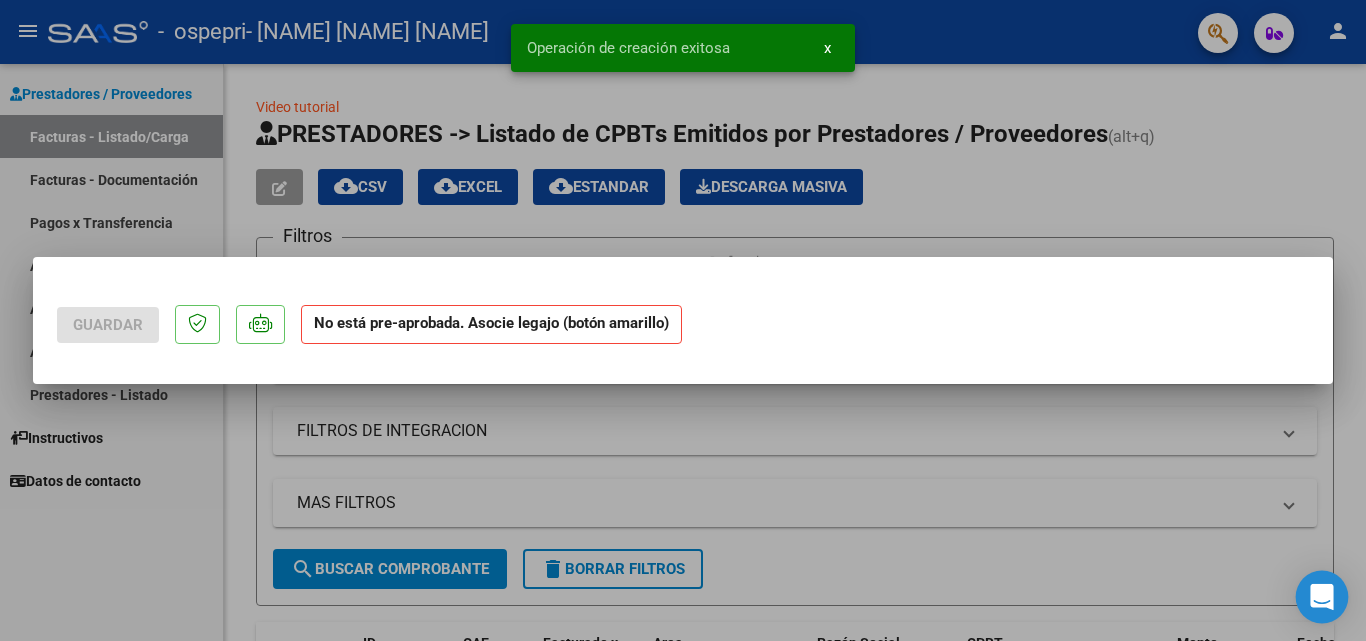 scroll, scrollTop: 0, scrollLeft: 0, axis: both 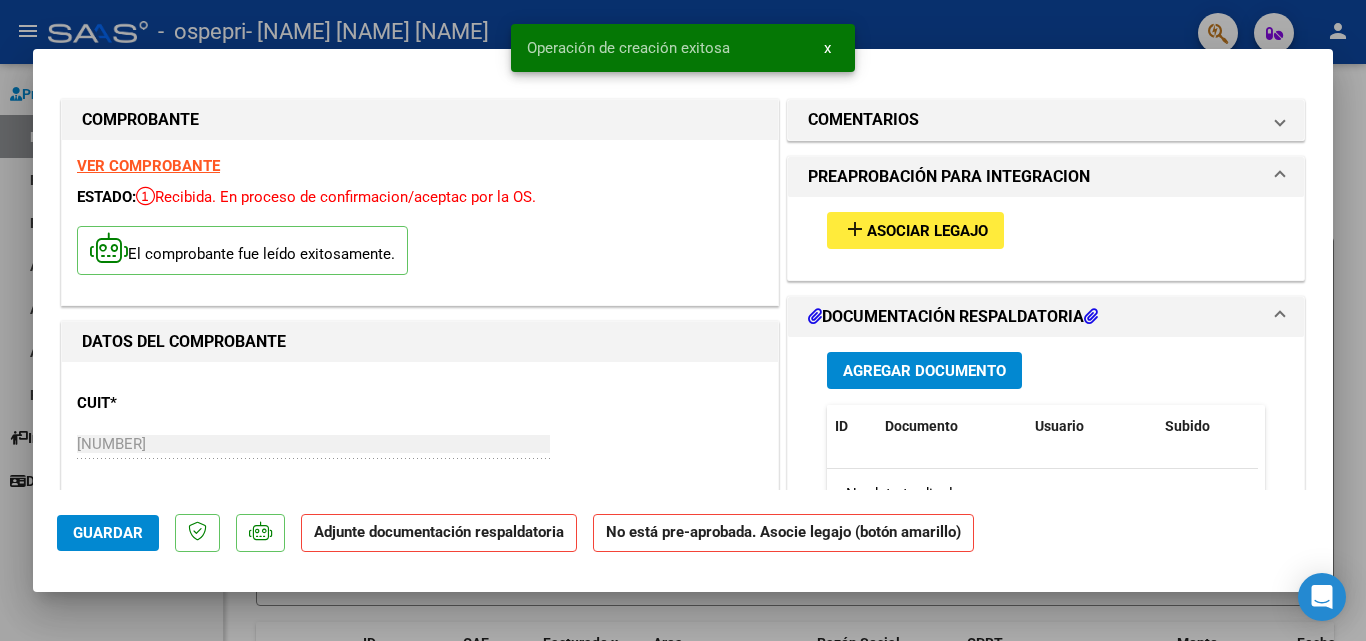 click on "Asociar Legajo" at bounding box center [927, 231] 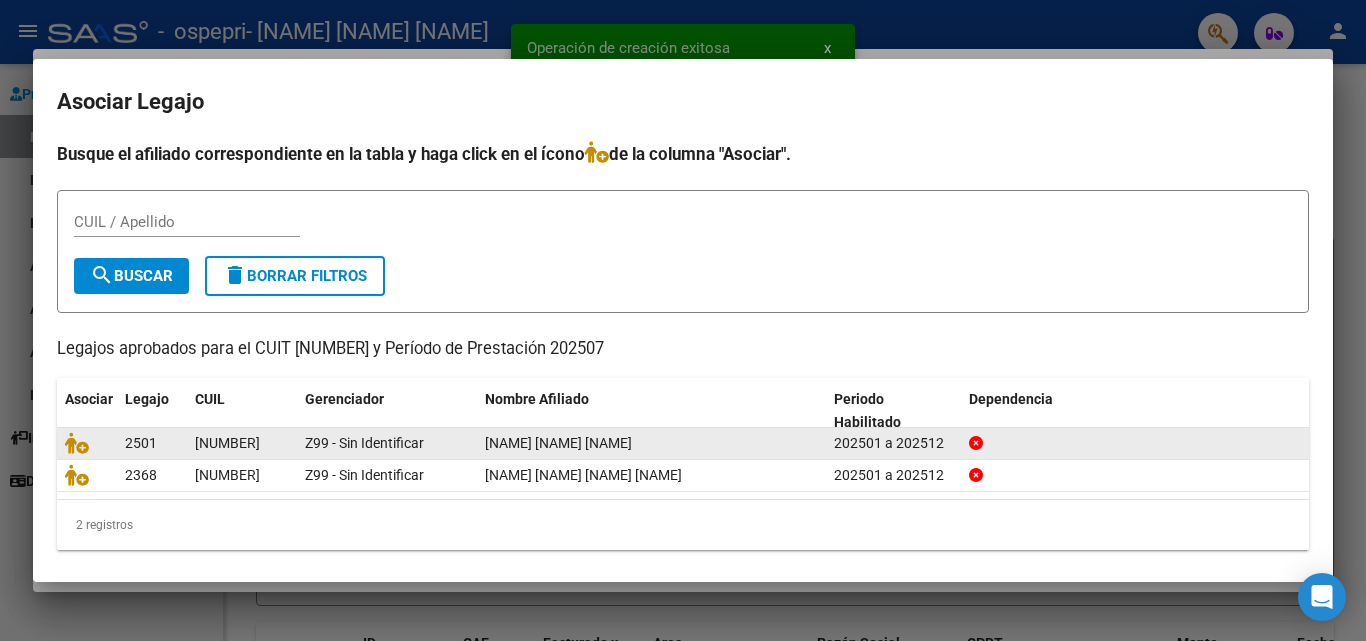 click on "[NAME] [NAME] [NAME]" 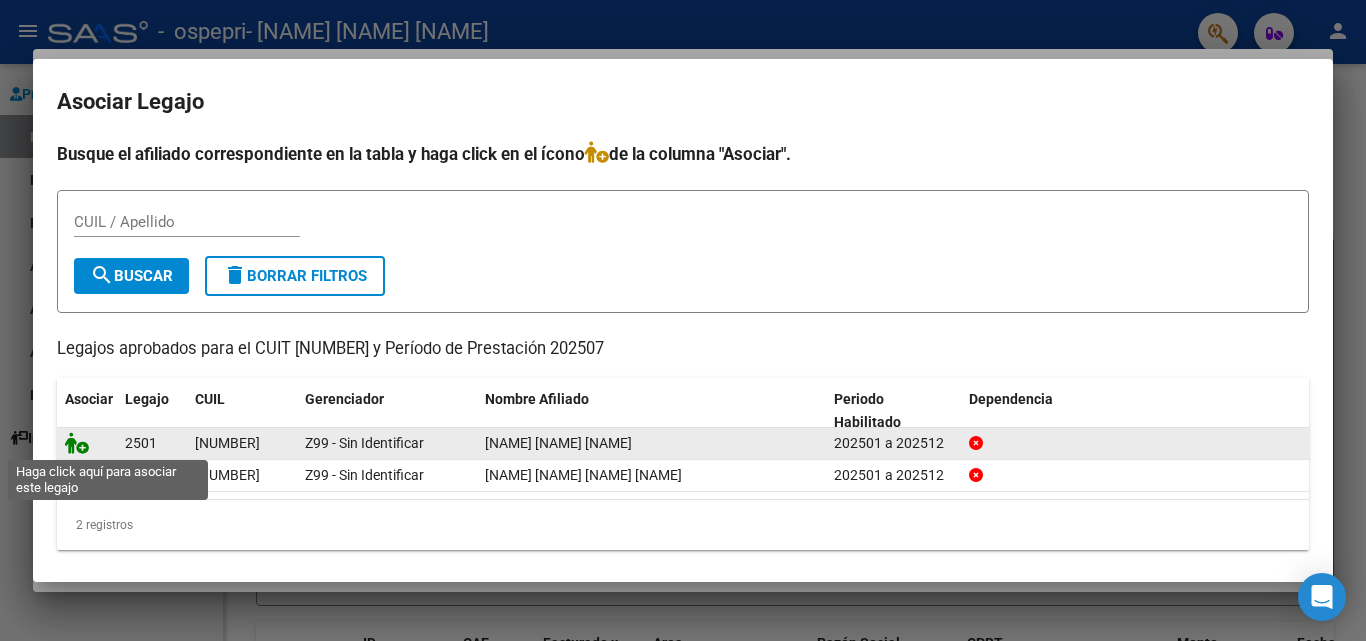 click 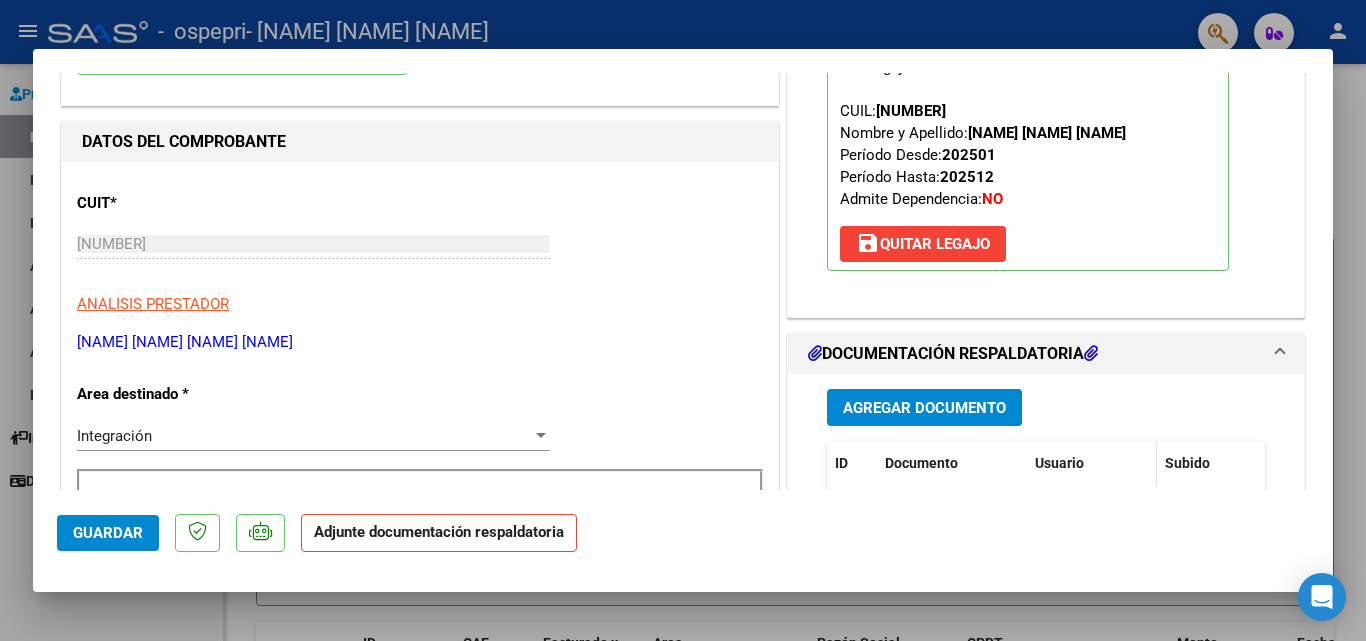 scroll, scrollTop: 300, scrollLeft: 0, axis: vertical 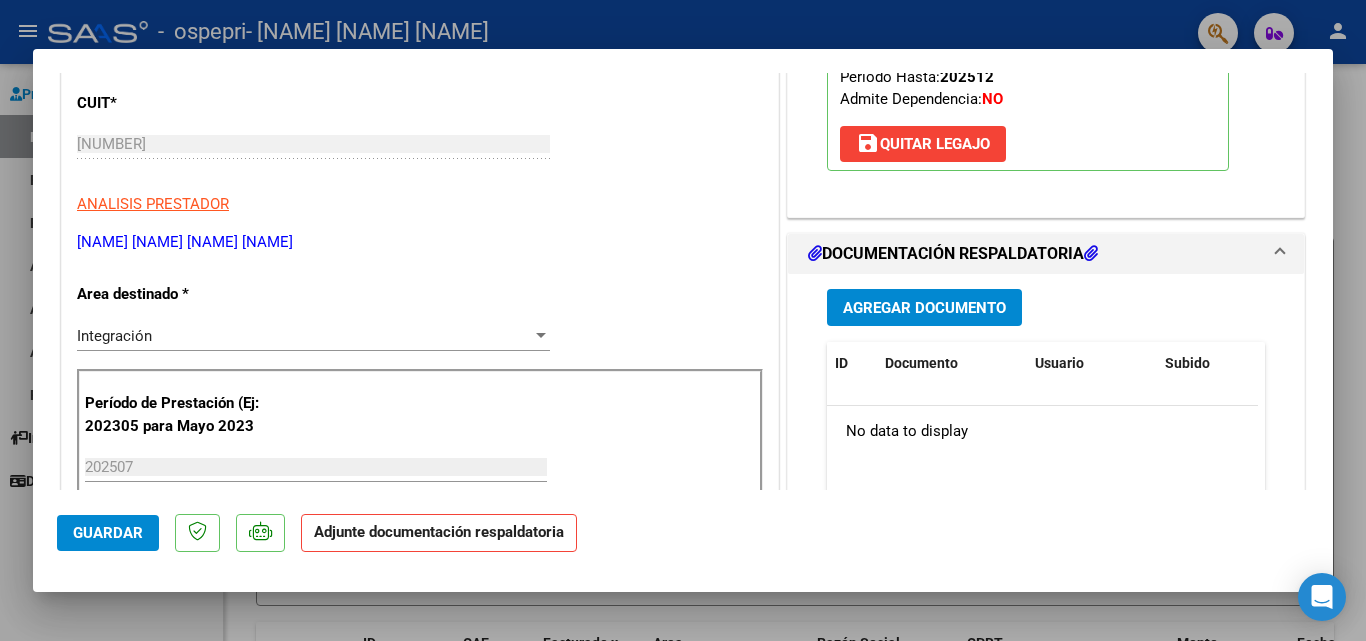 click on "Agregar Documento" at bounding box center (924, 308) 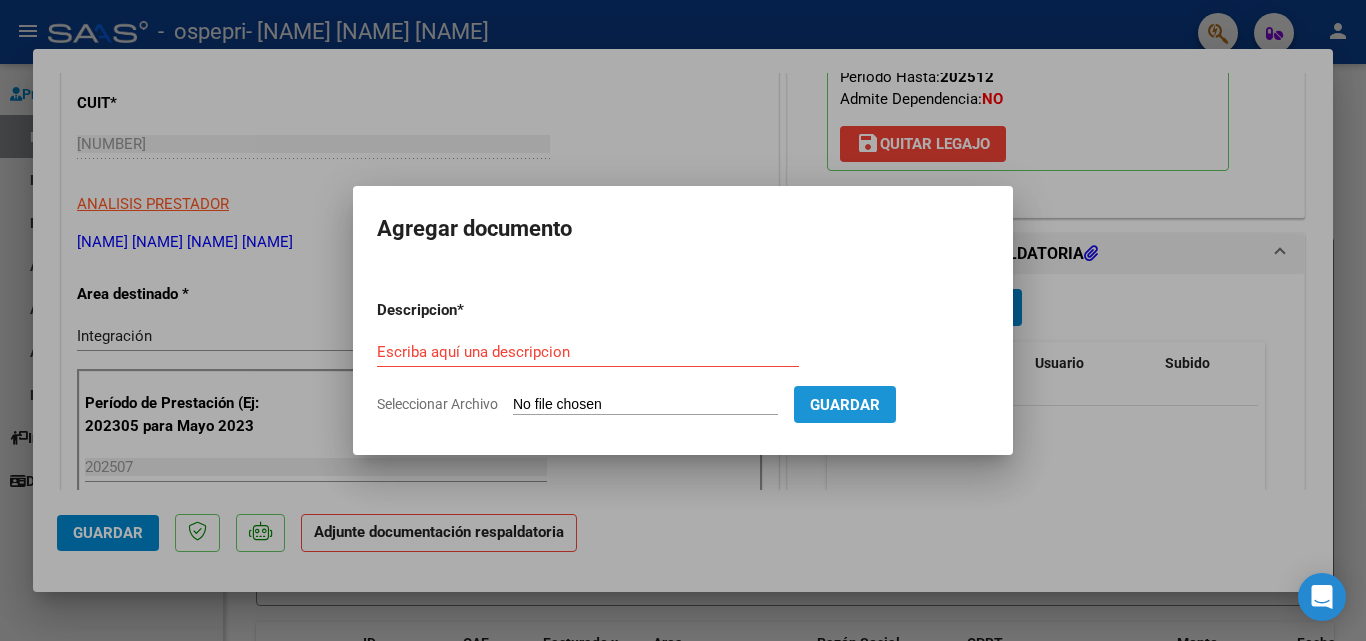 click on "Guardar" at bounding box center (845, 405) 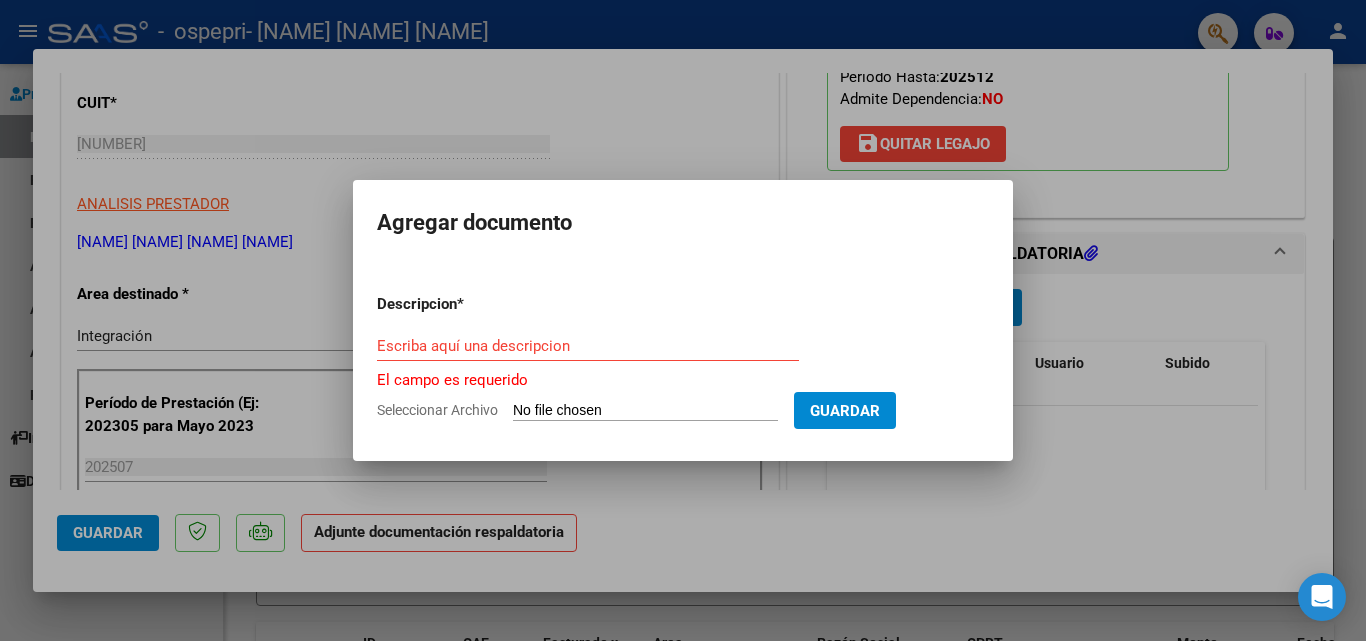 click on "Escriba aquí una descripcion" at bounding box center [588, 346] 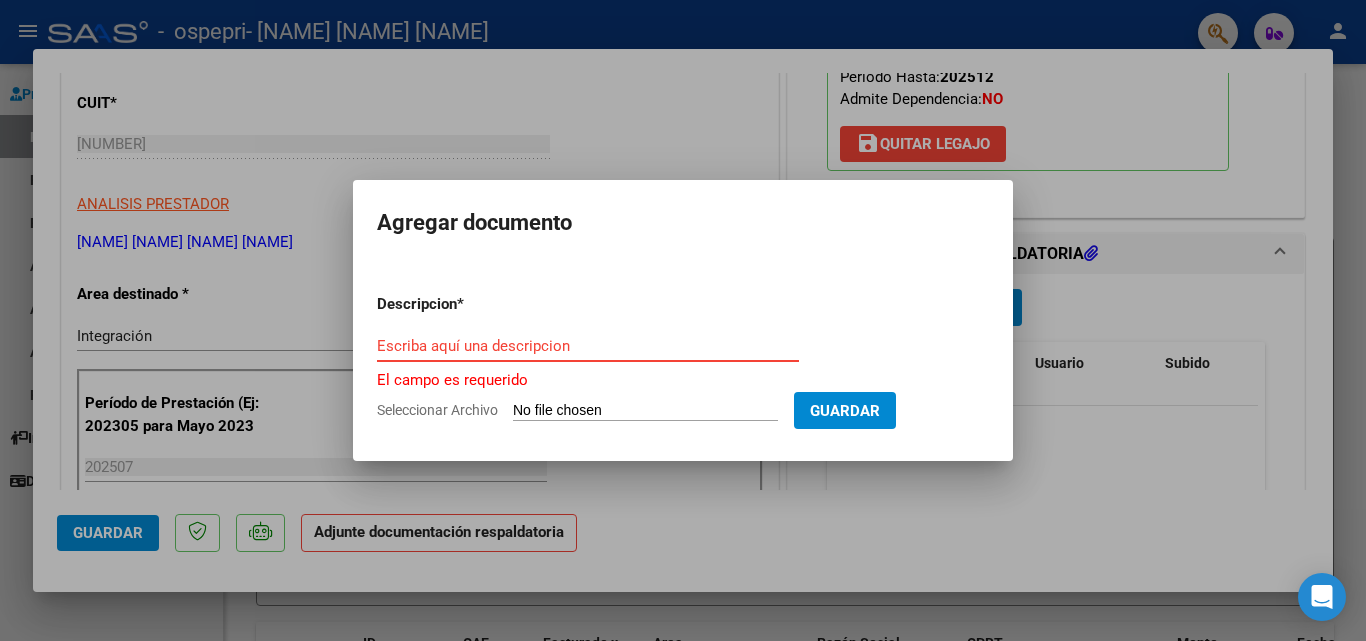 click on "Seleccionar Archivo" at bounding box center (645, 411) 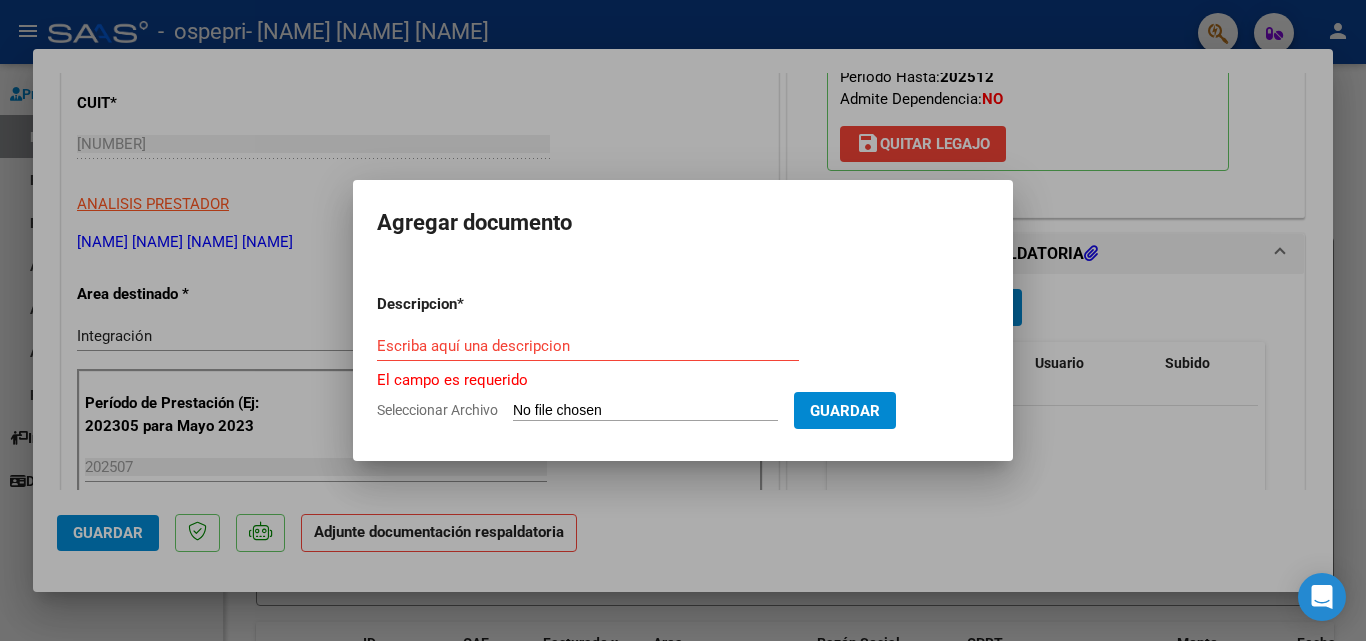 type on "C:\fakepath\[NAME] [NAME] [NAME].pdf" 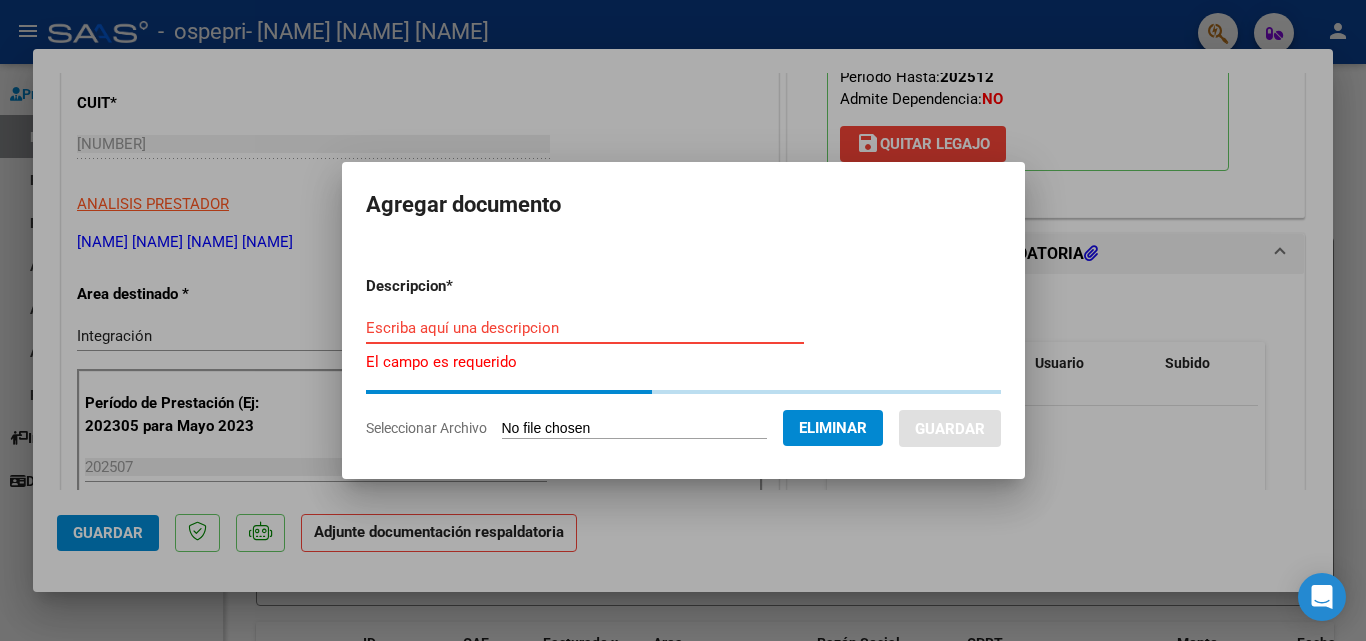 click on "Escriba aquí una descripcion" at bounding box center (585, 328) 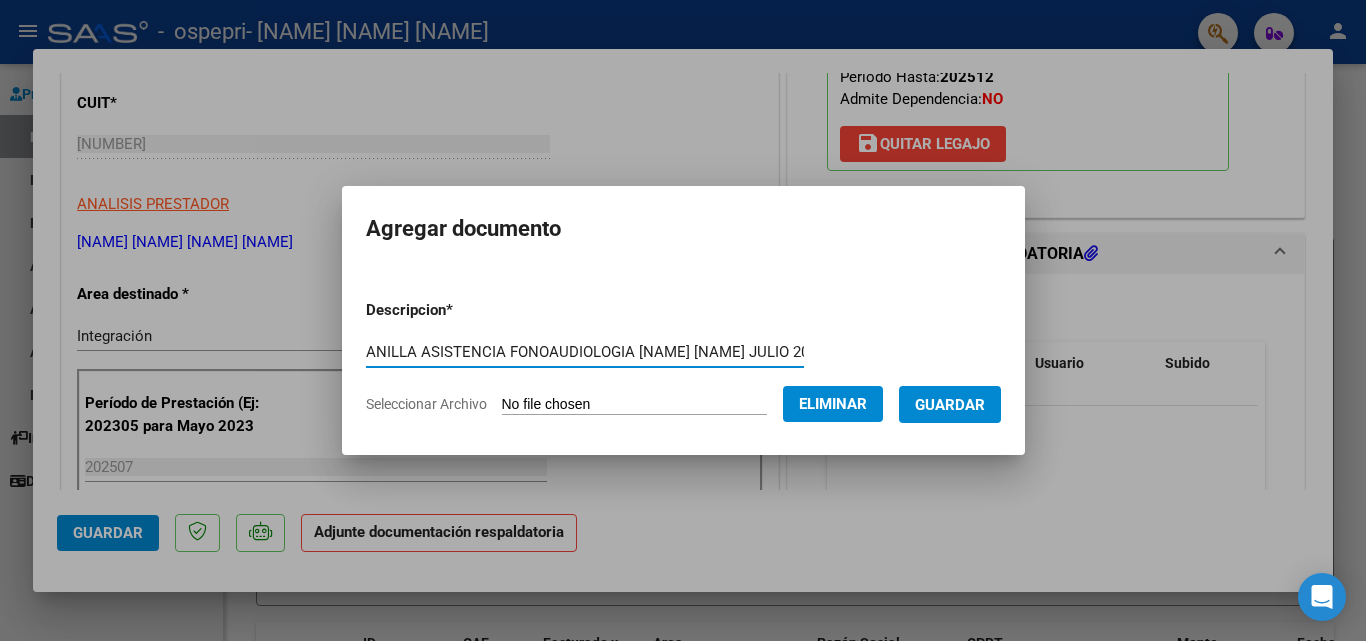 scroll, scrollTop: 0, scrollLeft: 25, axis: horizontal 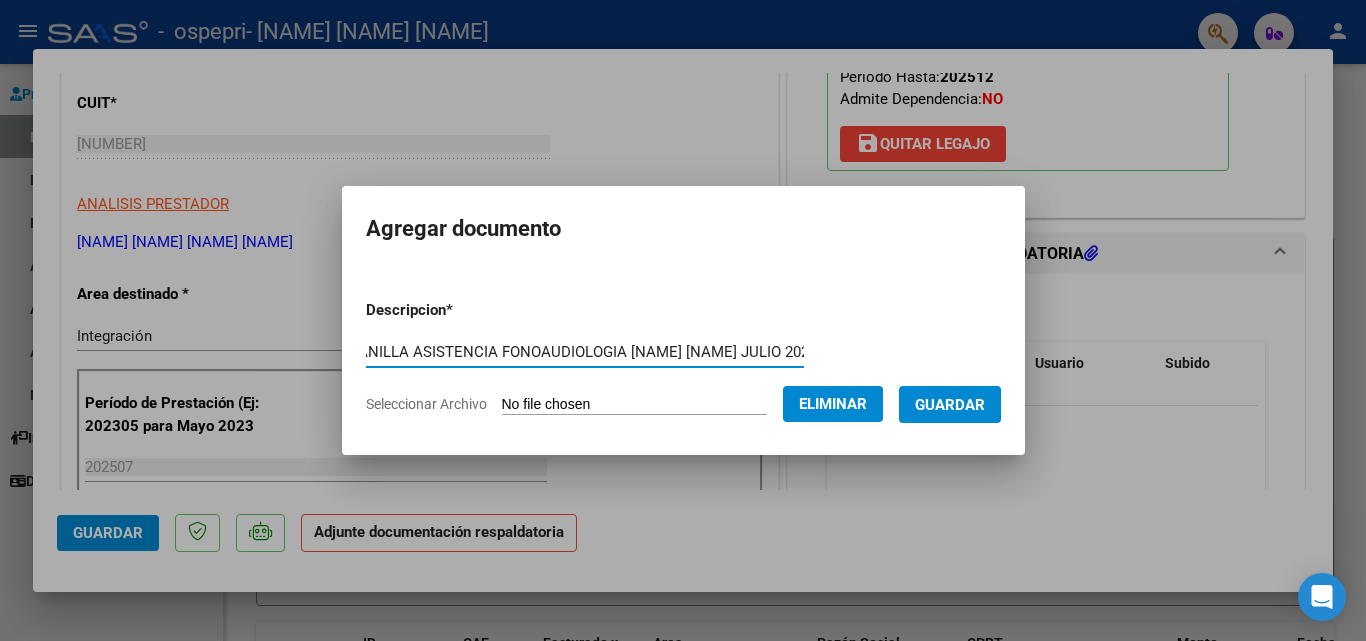 type on "PLANILLA ASISTENCIA FONOAUDIOLOGIA [NAME] [NAME] JULIO 2025" 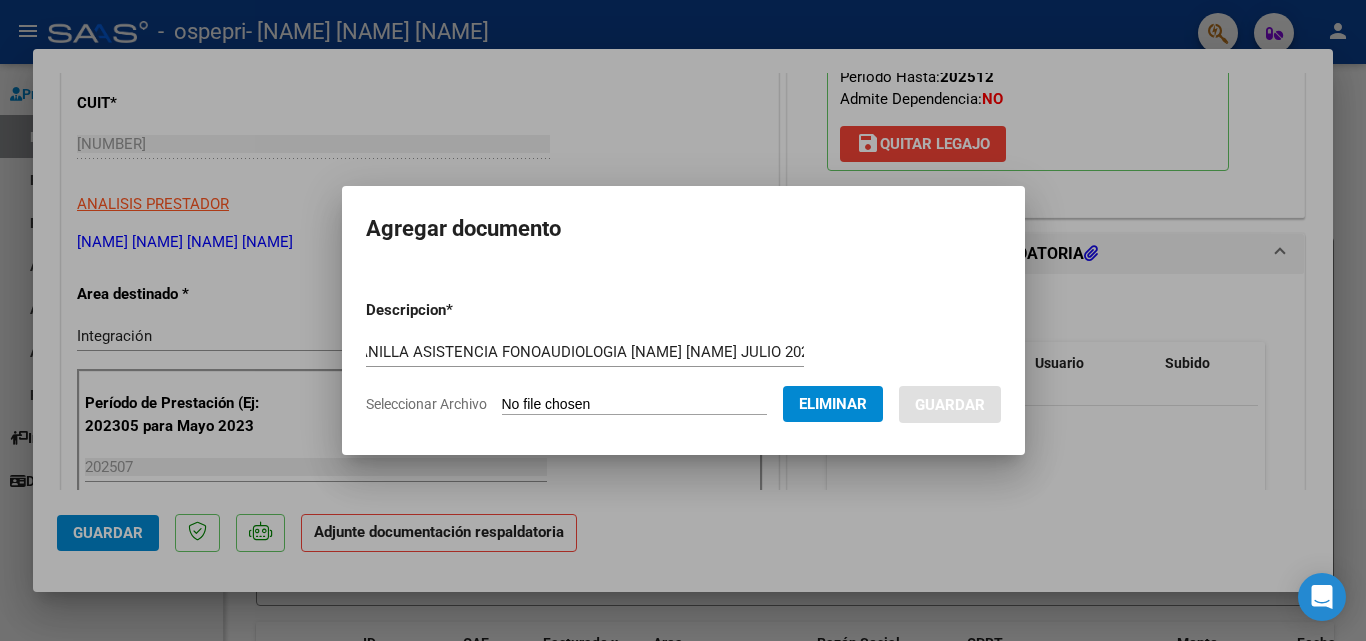scroll, scrollTop: 0, scrollLeft: 0, axis: both 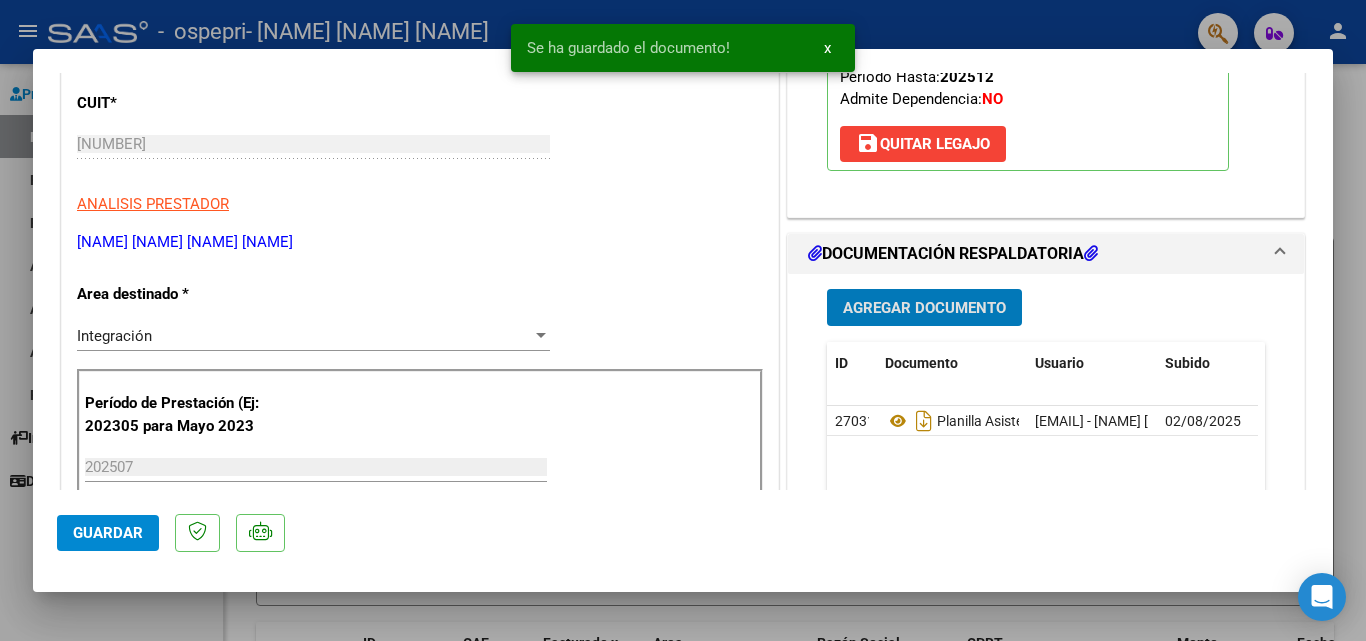 click on "Agregar Documento" at bounding box center [924, 308] 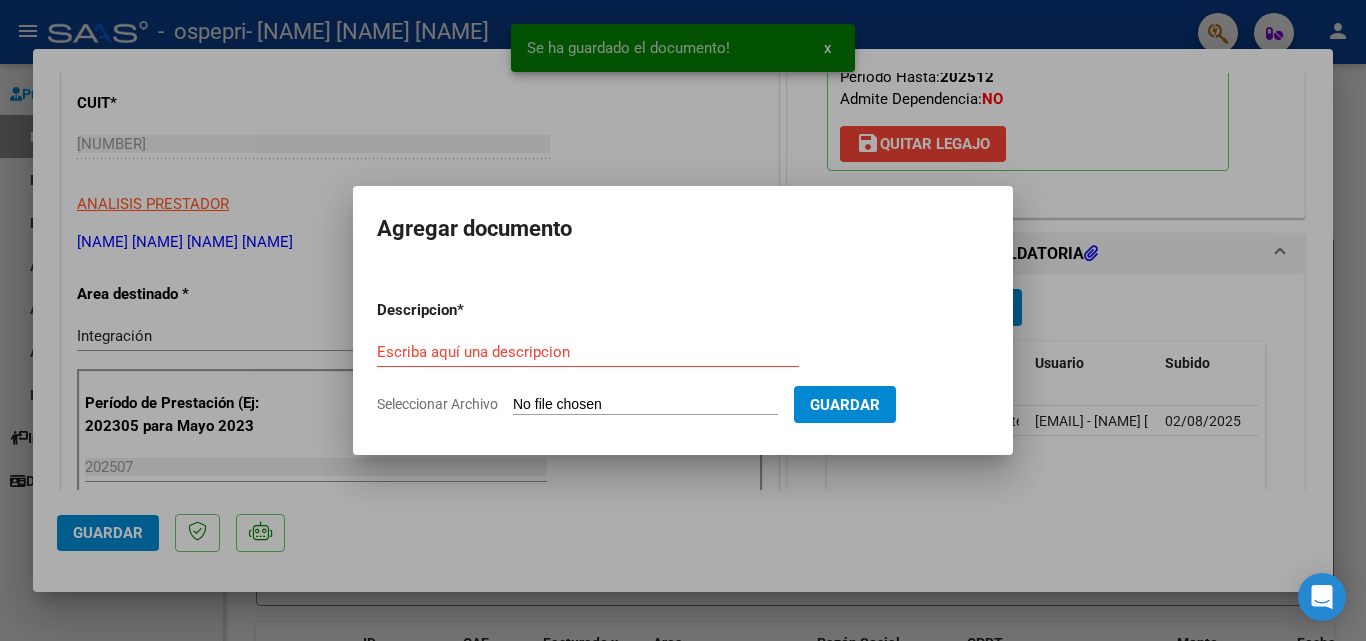 click on "Seleccionar Archivo" at bounding box center (645, 405) 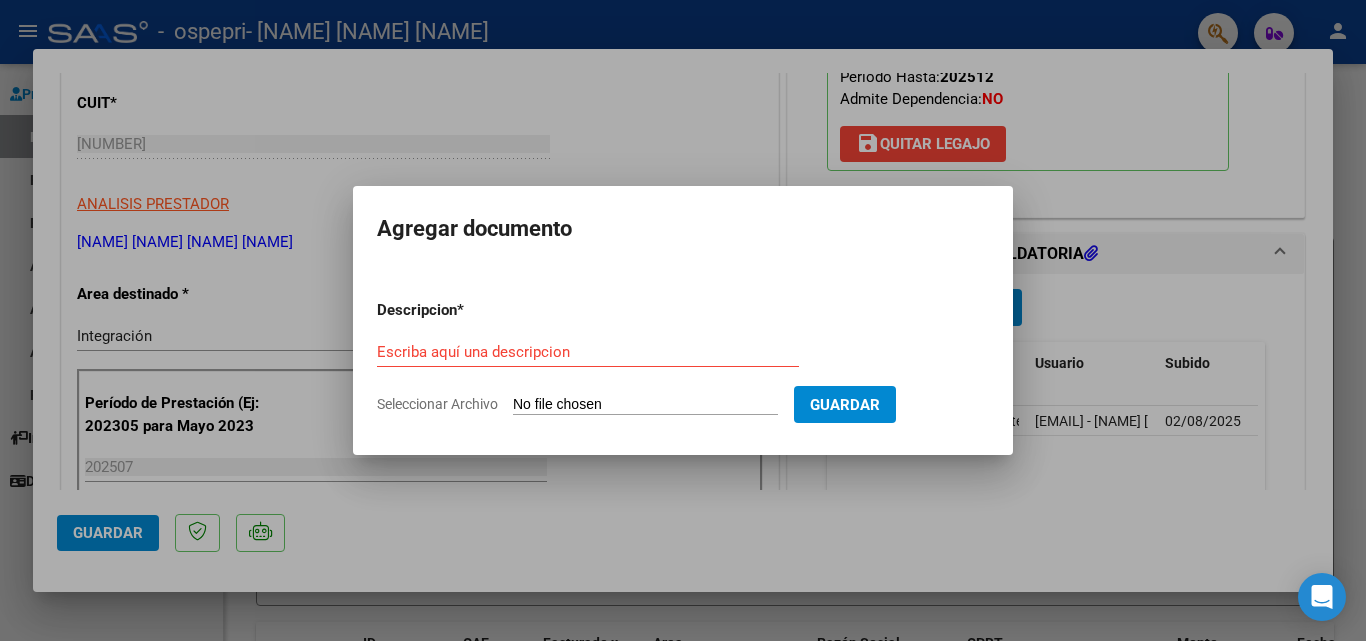 click on "Seleccionar Archivo" 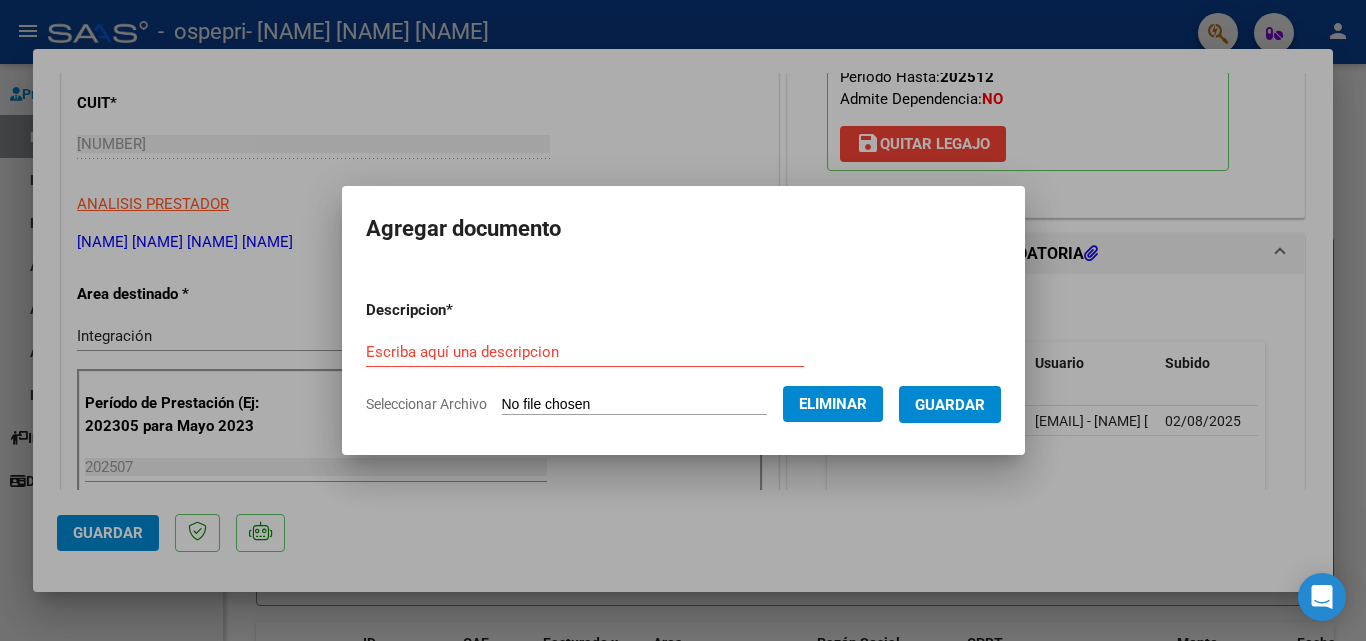 click on "Escriba aquí una descripcion" at bounding box center (585, 352) 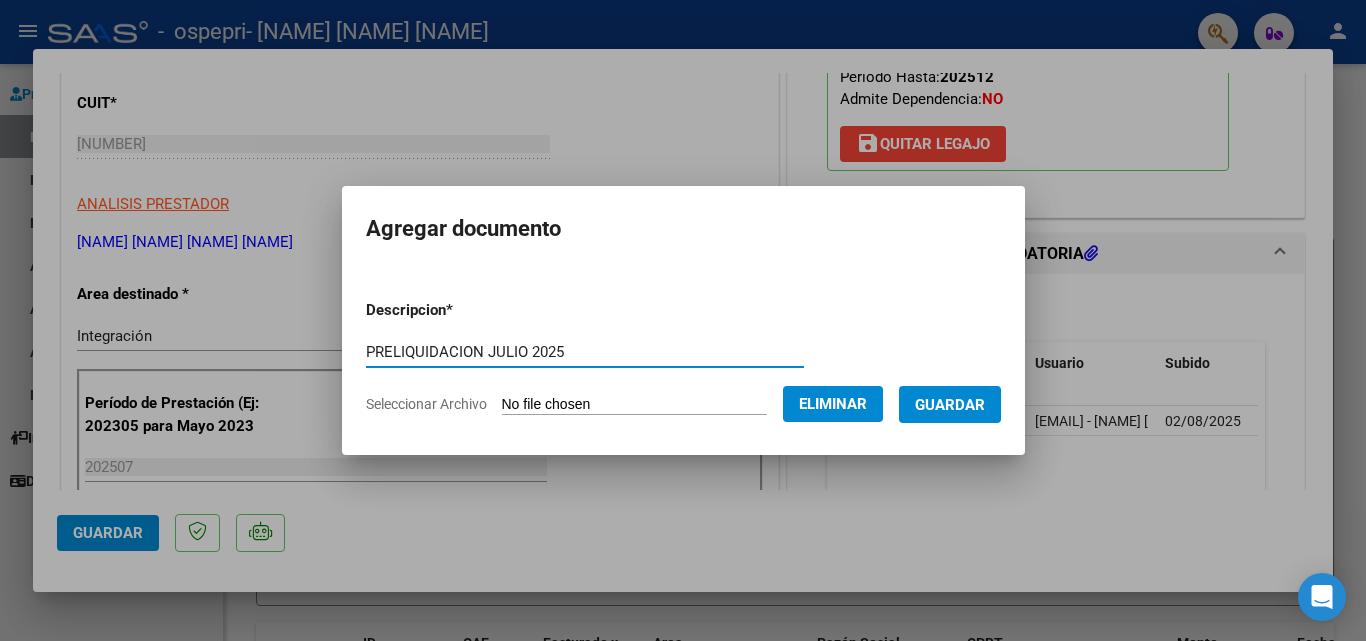 type on "PRELIQUIDACION JULIO 2025" 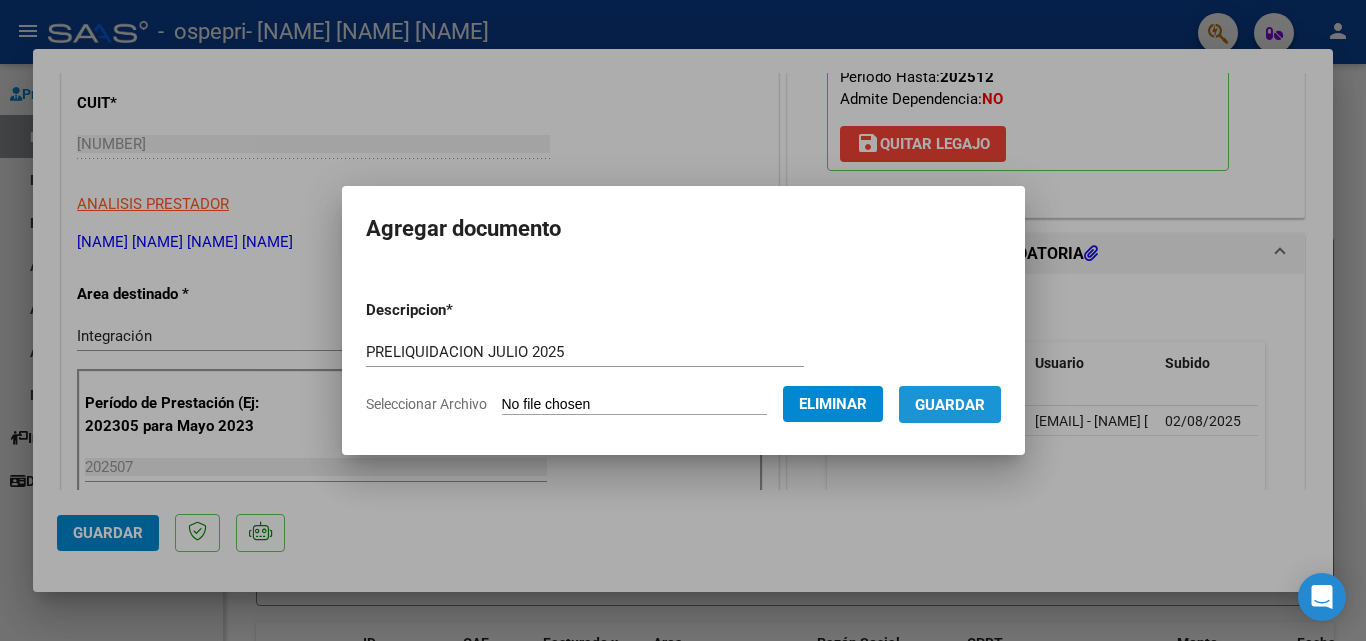 click on "Guardar" at bounding box center (950, 405) 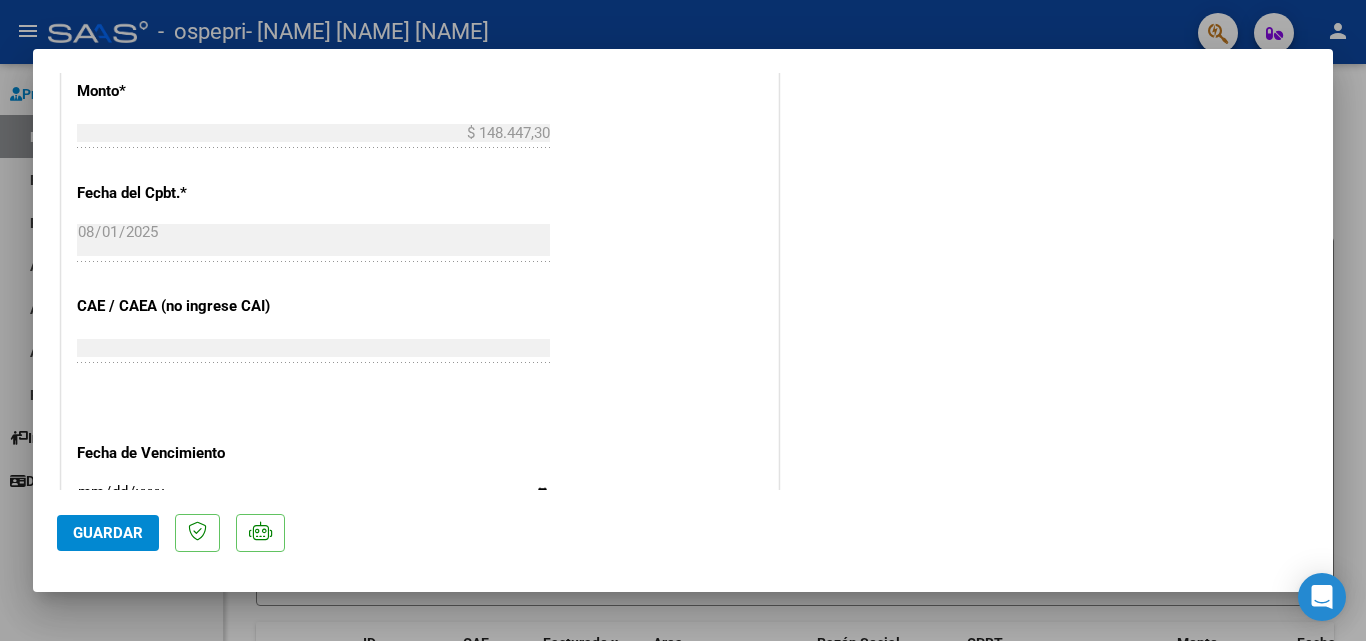 scroll, scrollTop: 1373, scrollLeft: 0, axis: vertical 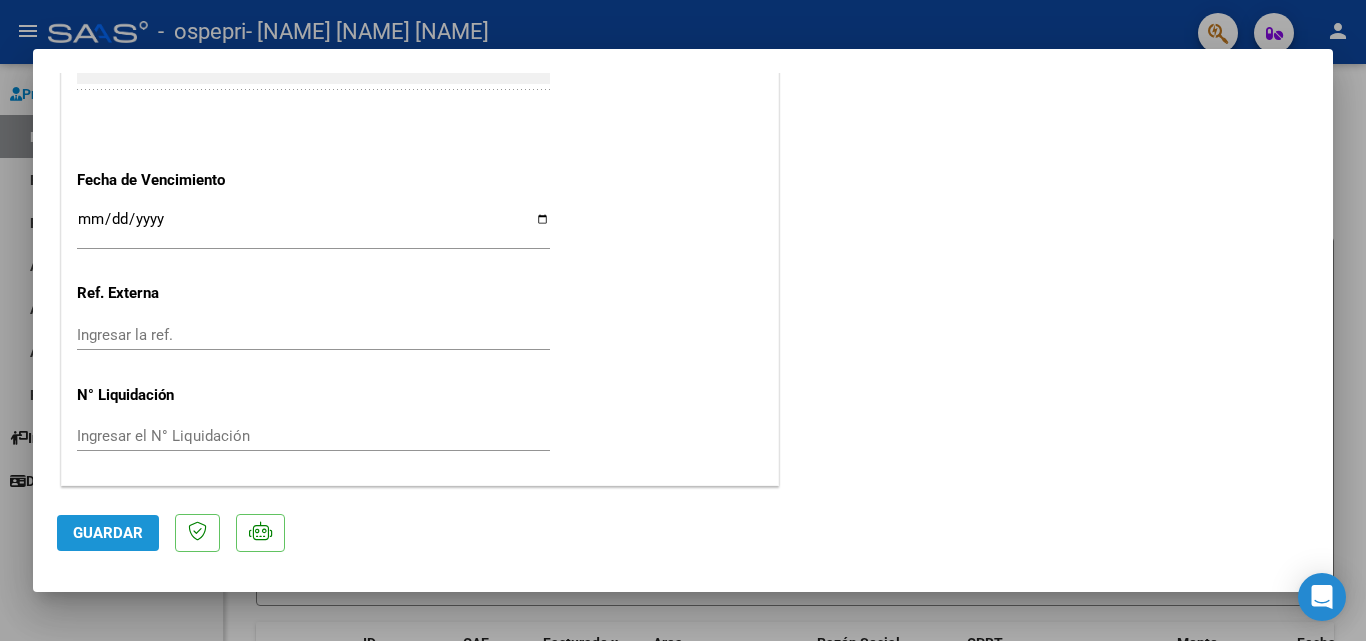 click on "Guardar" 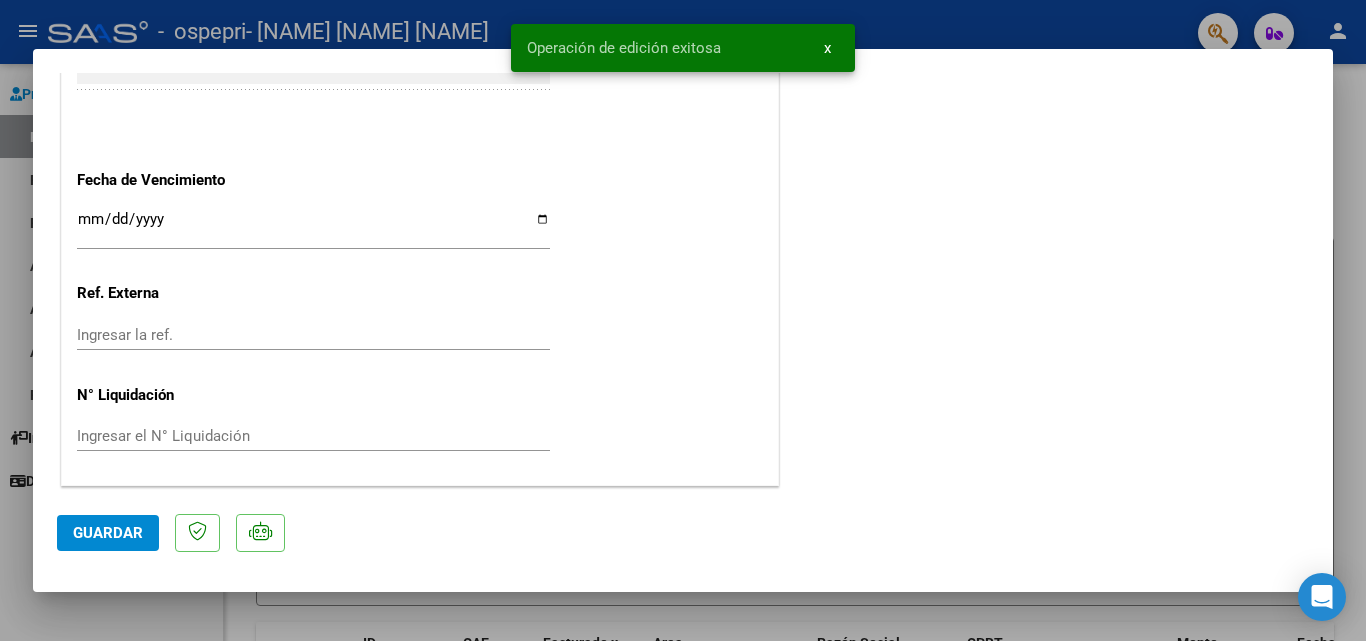 click at bounding box center (683, 320) 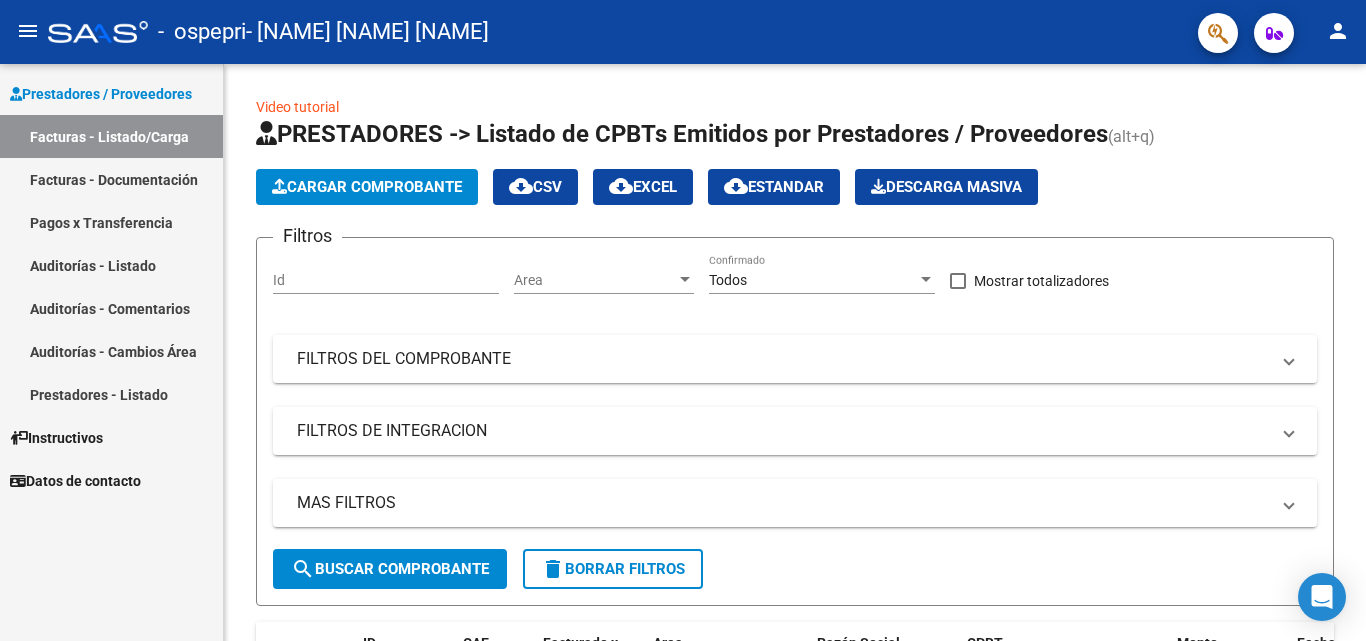 click on "Facturas - Listado/Carga" at bounding box center (111, 136) 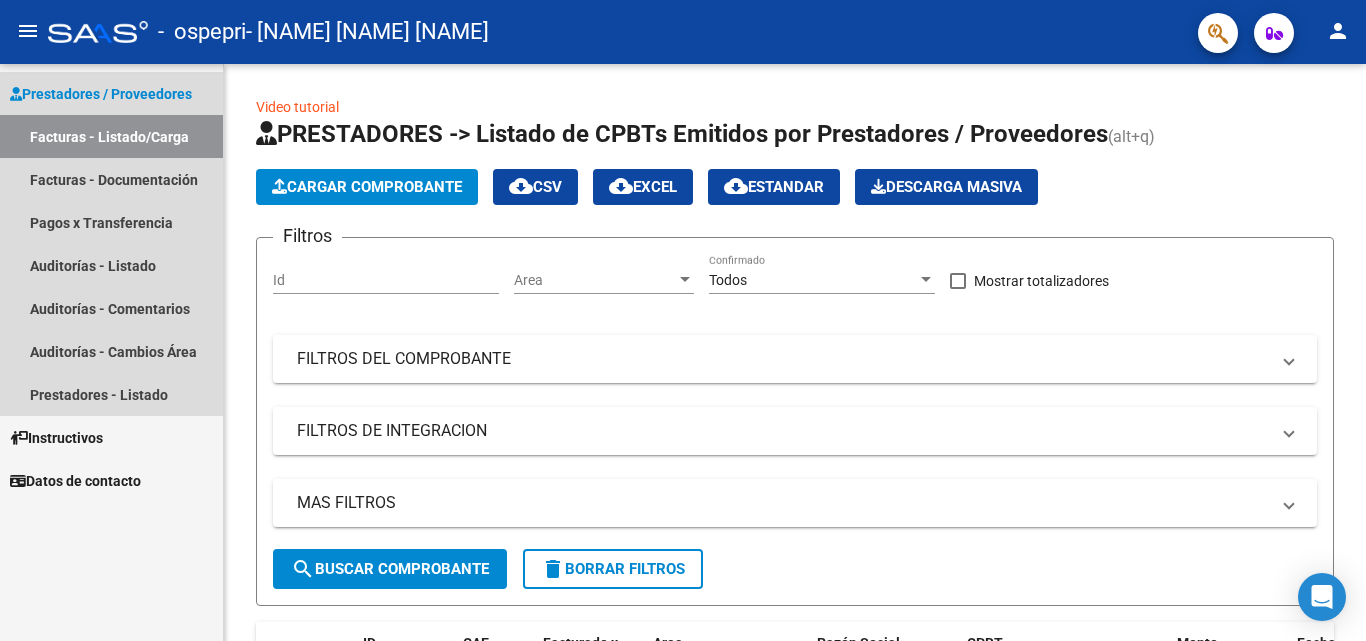 click on "Prestadores / Proveedores" at bounding box center (101, 94) 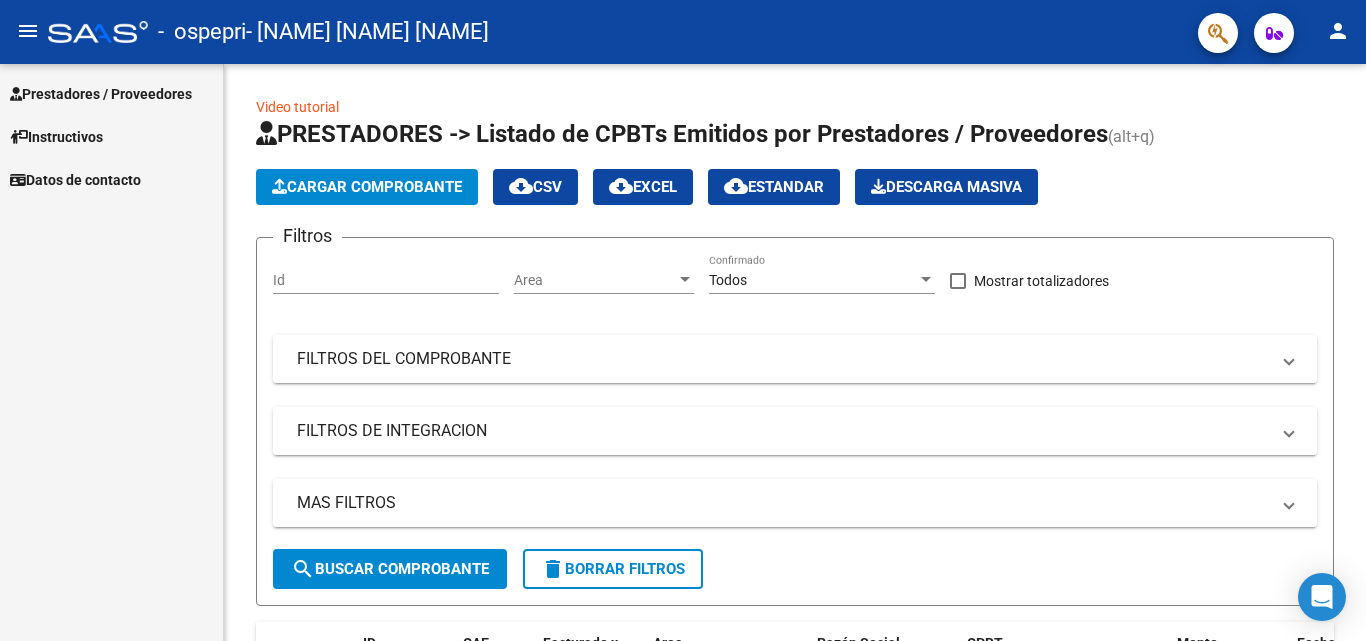 click on "Prestadores / Proveedores" at bounding box center [101, 94] 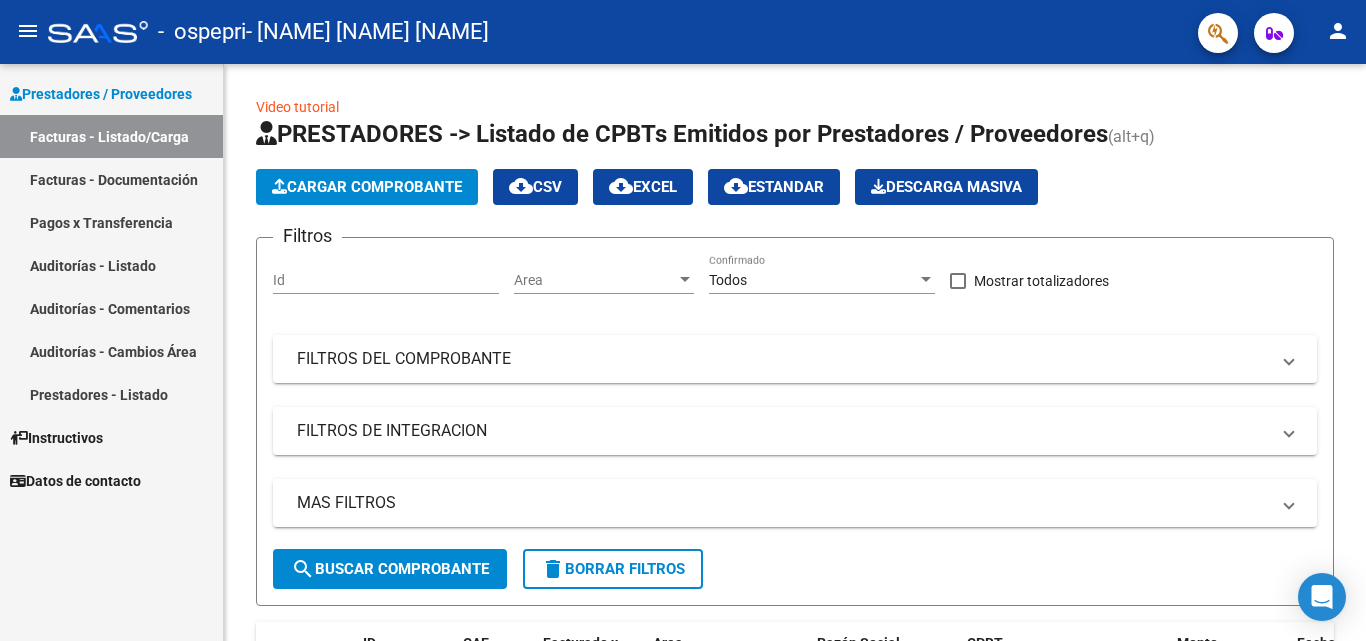 click on "Facturas - Listado/Carga" at bounding box center [111, 136] 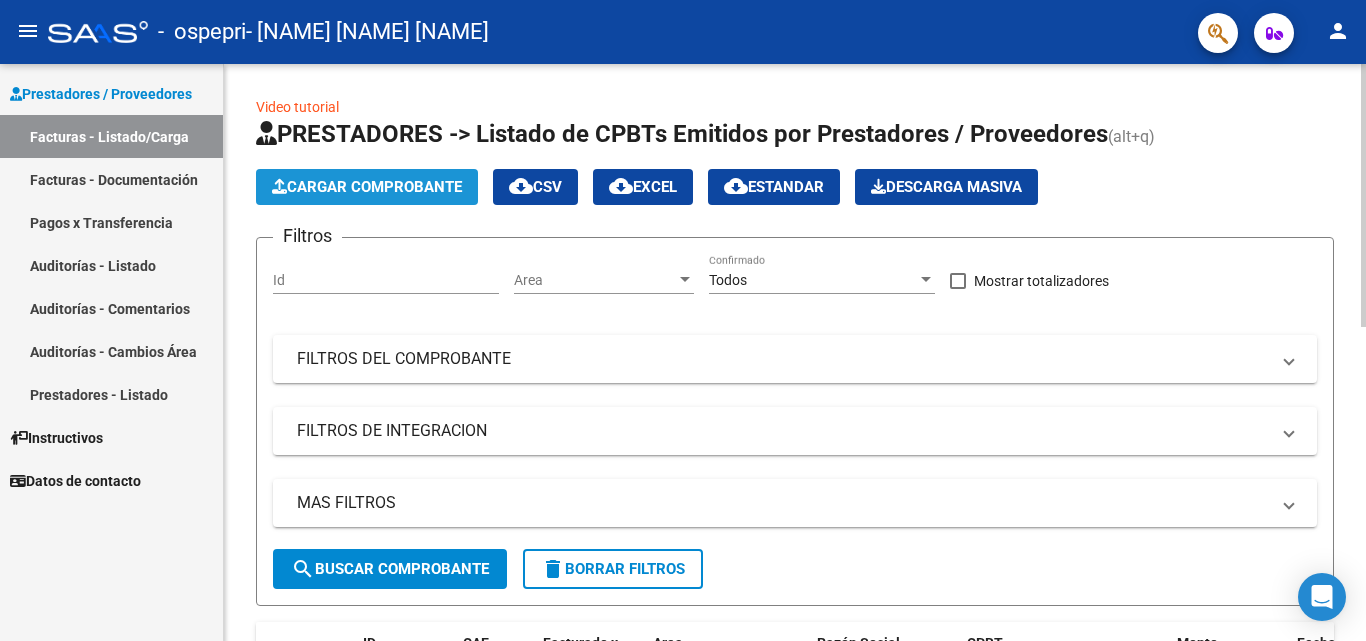 click on "Cargar Comprobante" 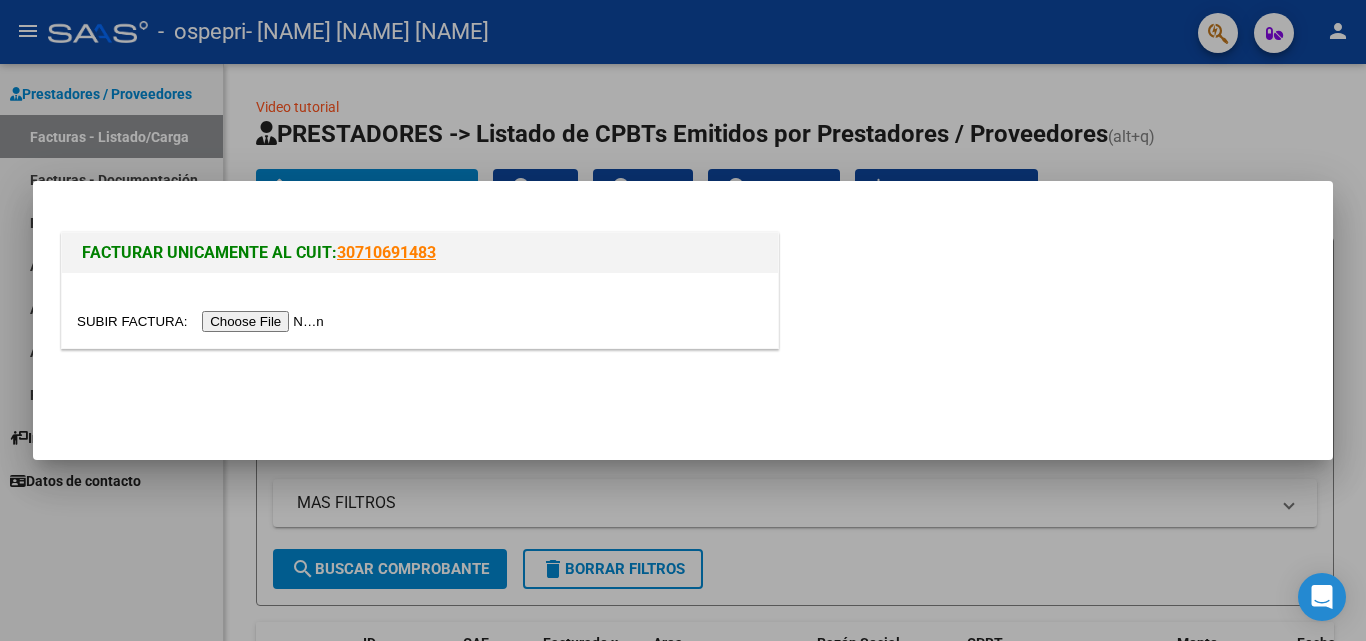 click at bounding box center (203, 321) 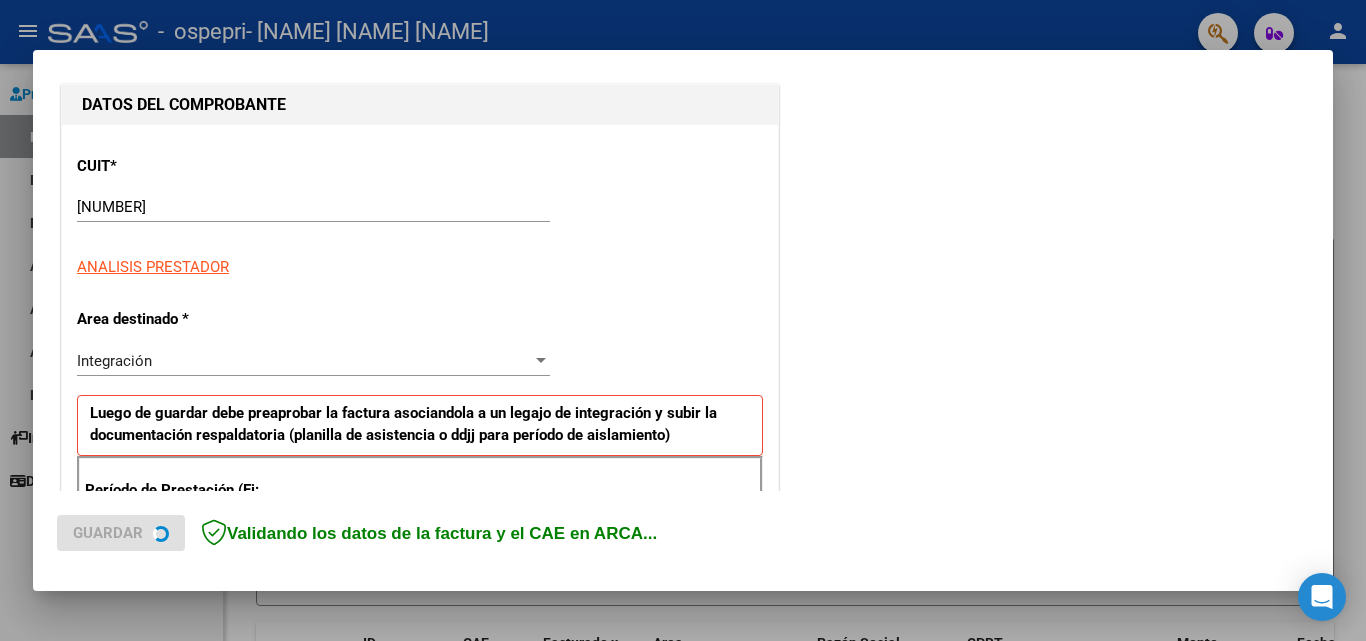 scroll, scrollTop: 300, scrollLeft: 0, axis: vertical 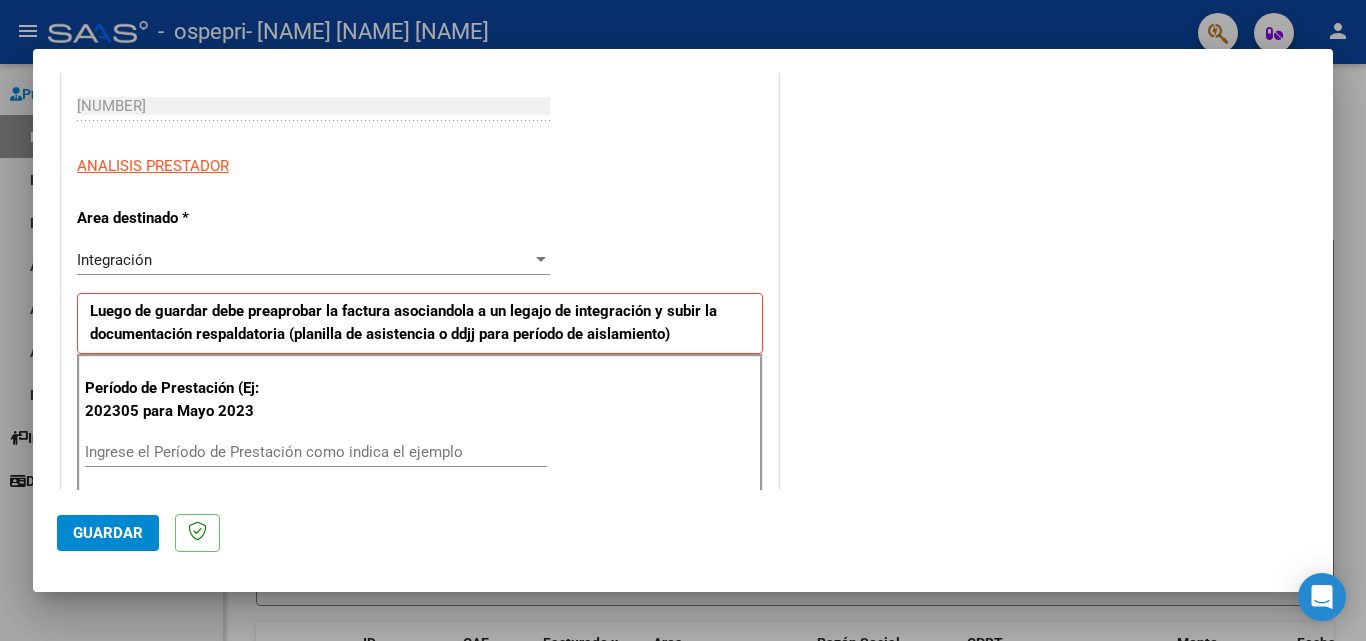 click on "Ingrese el Período de Prestación como indica el ejemplo" at bounding box center [316, 452] 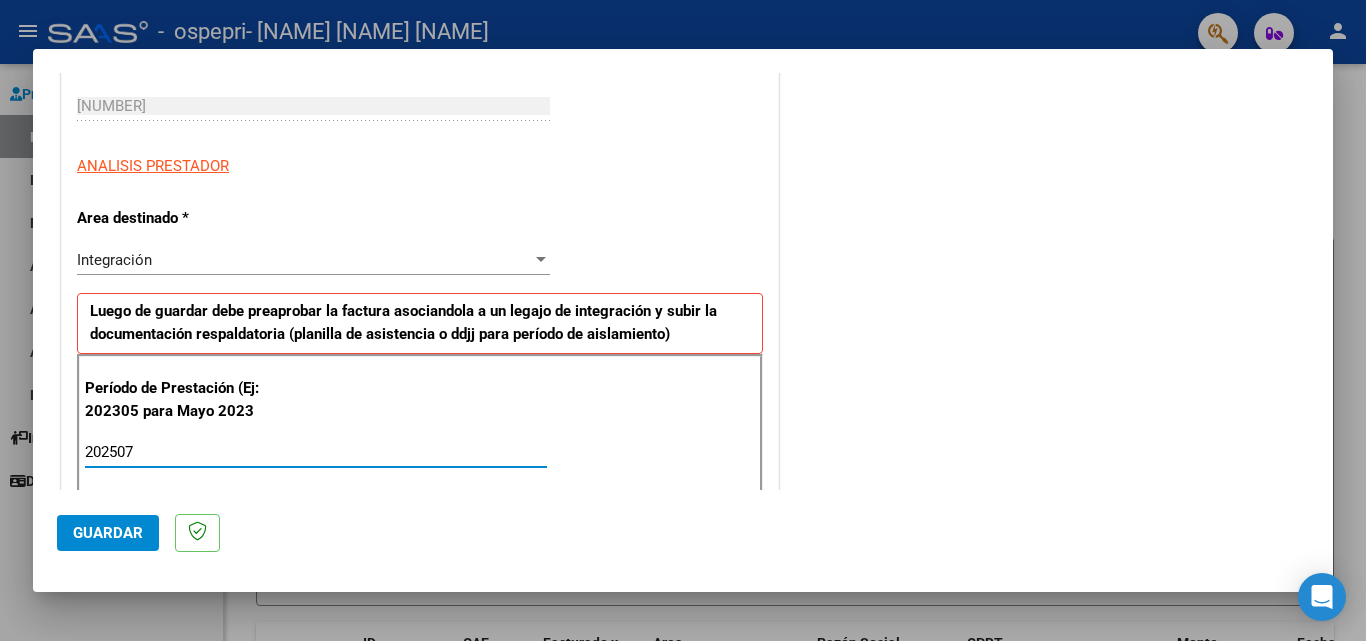 type on "202507" 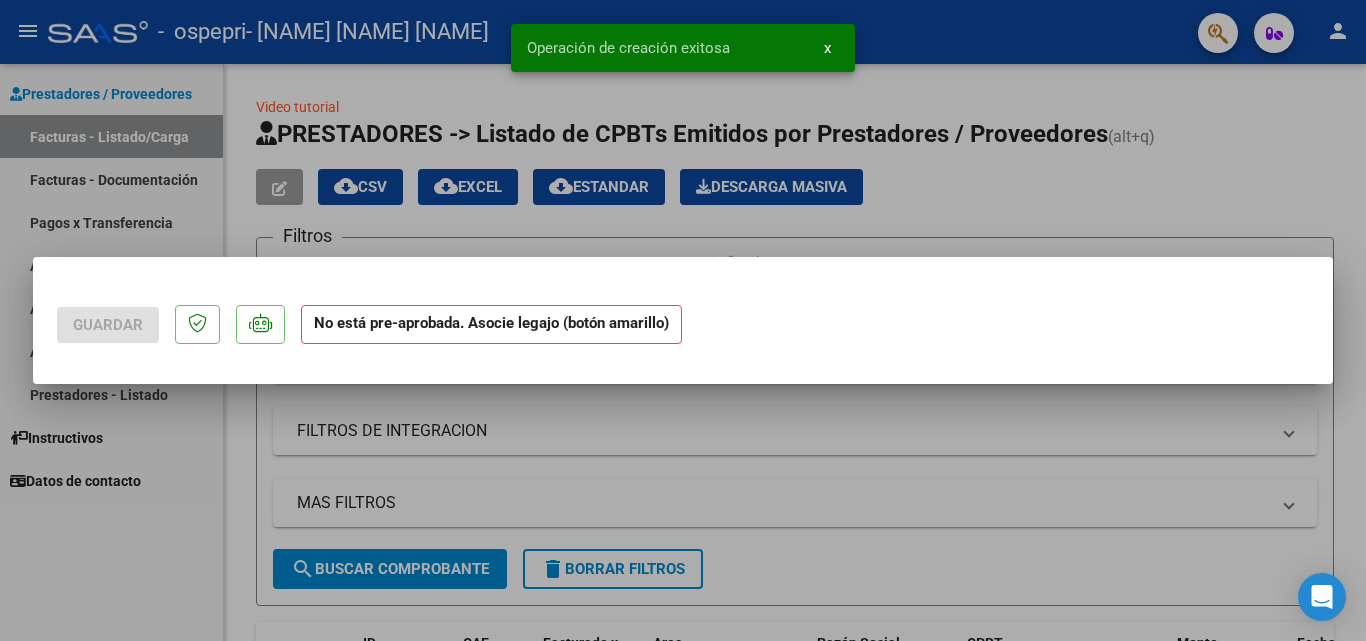 scroll, scrollTop: 0, scrollLeft: 0, axis: both 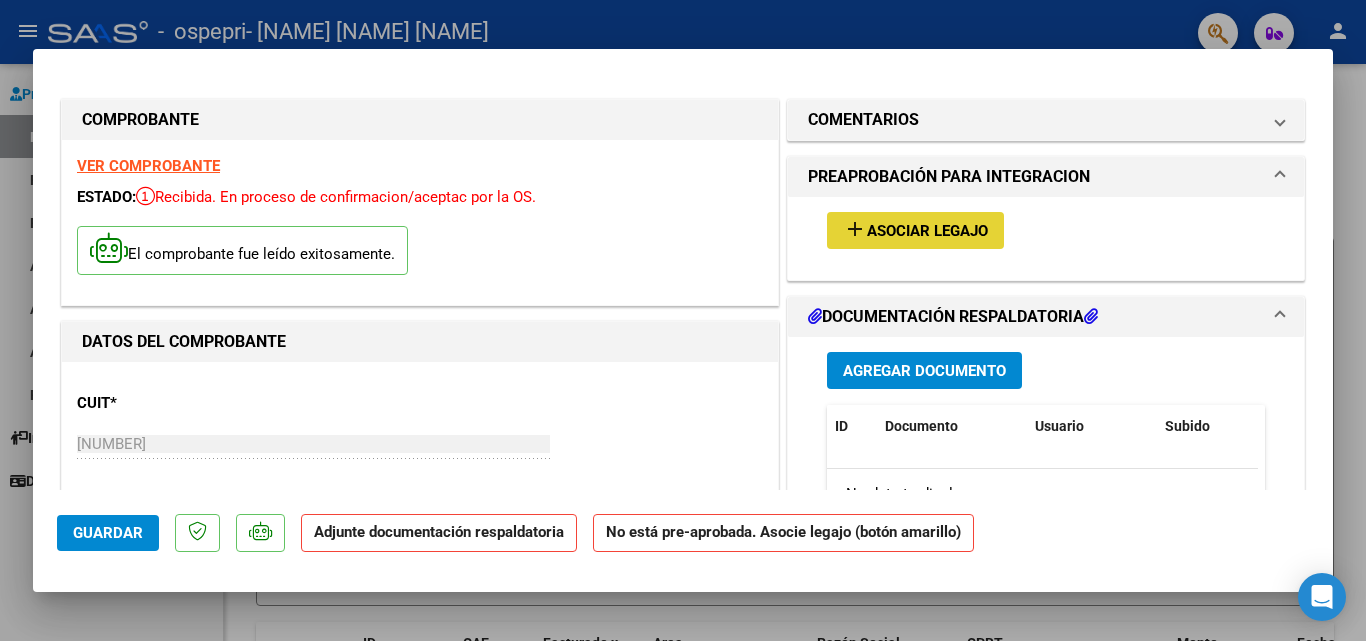 click on "Asociar Legajo" at bounding box center [927, 231] 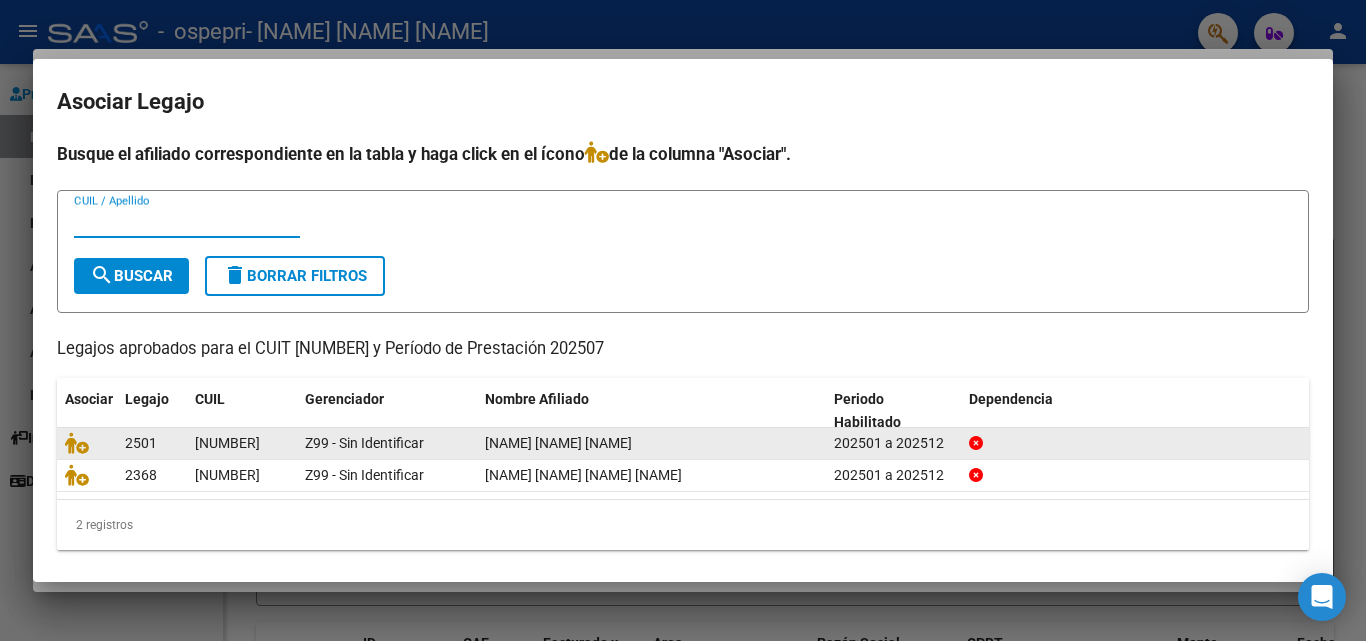 scroll, scrollTop: 8, scrollLeft: 0, axis: vertical 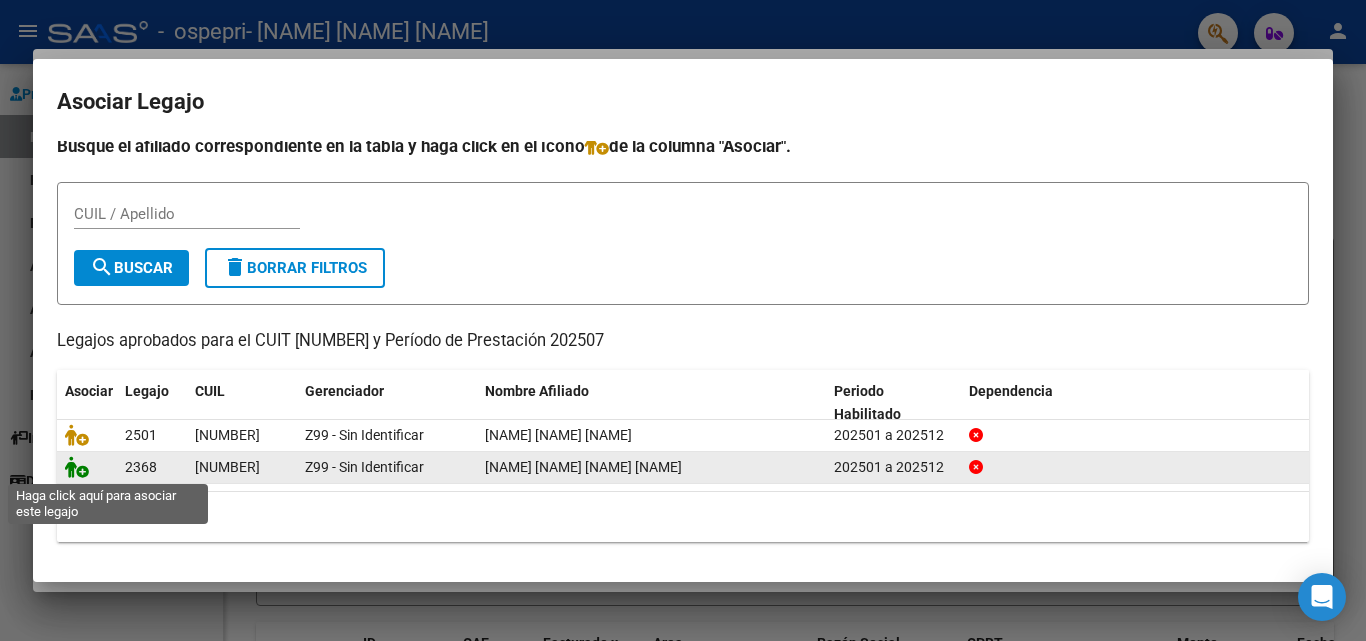 click 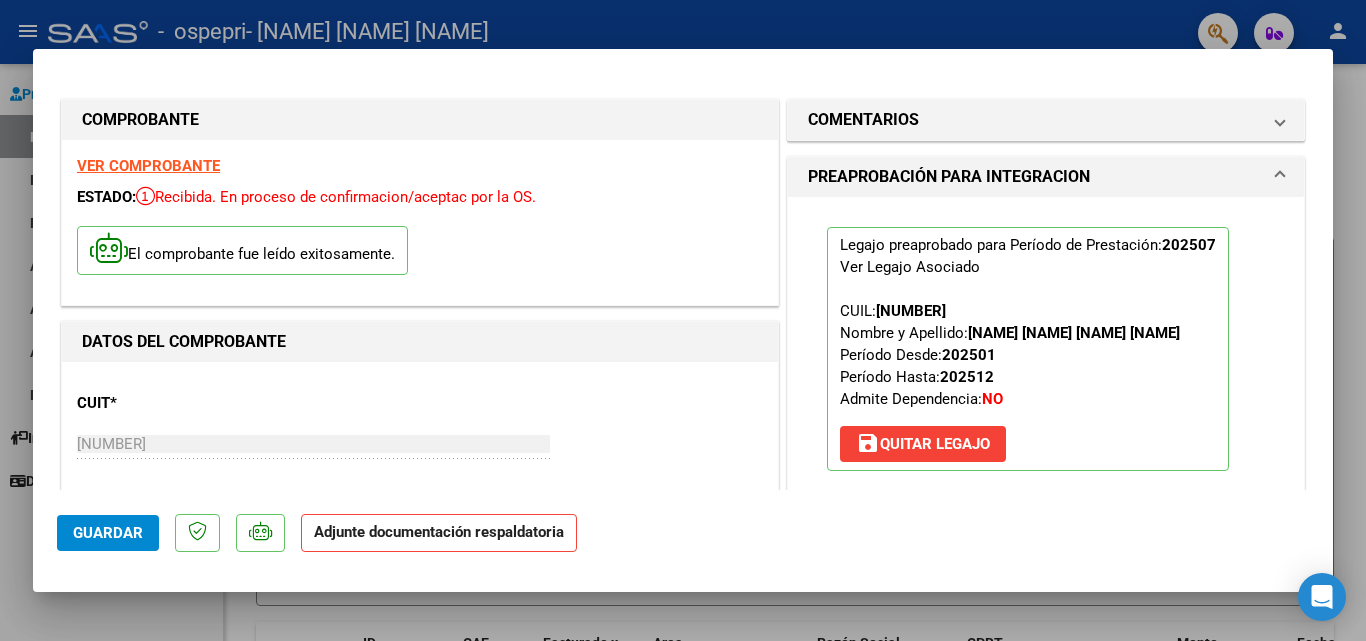 scroll, scrollTop: 200, scrollLeft: 0, axis: vertical 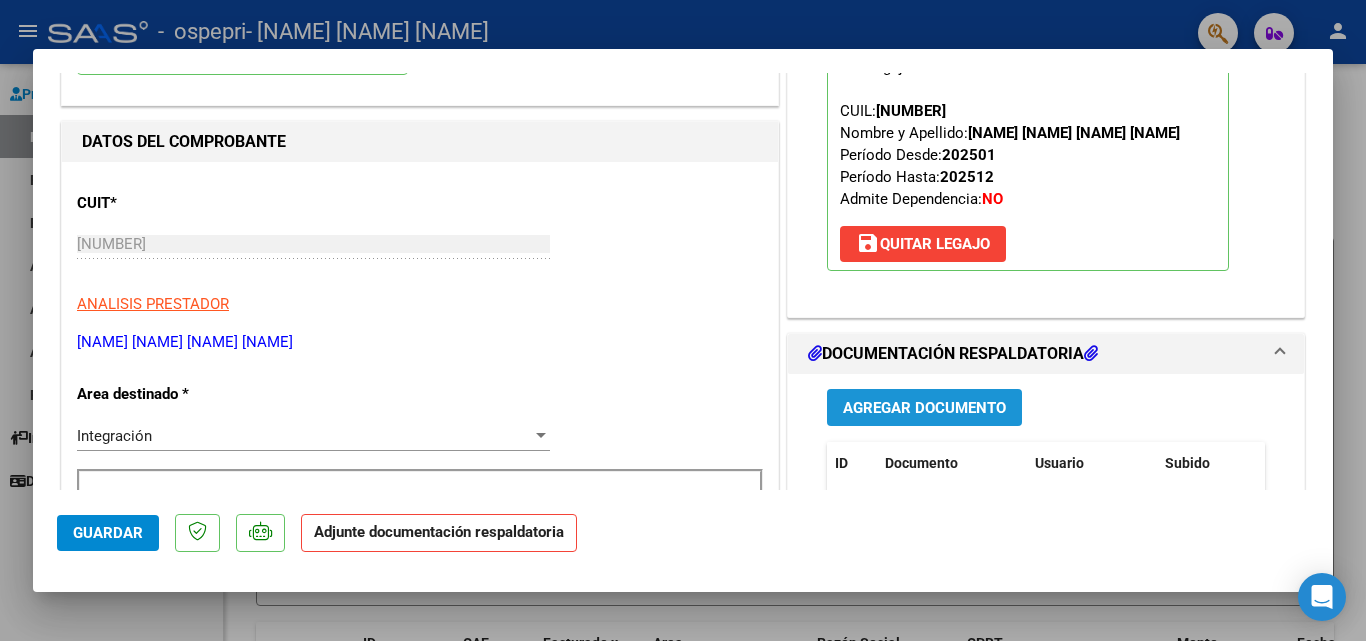 click on "Agregar Documento" at bounding box center [924, 407] 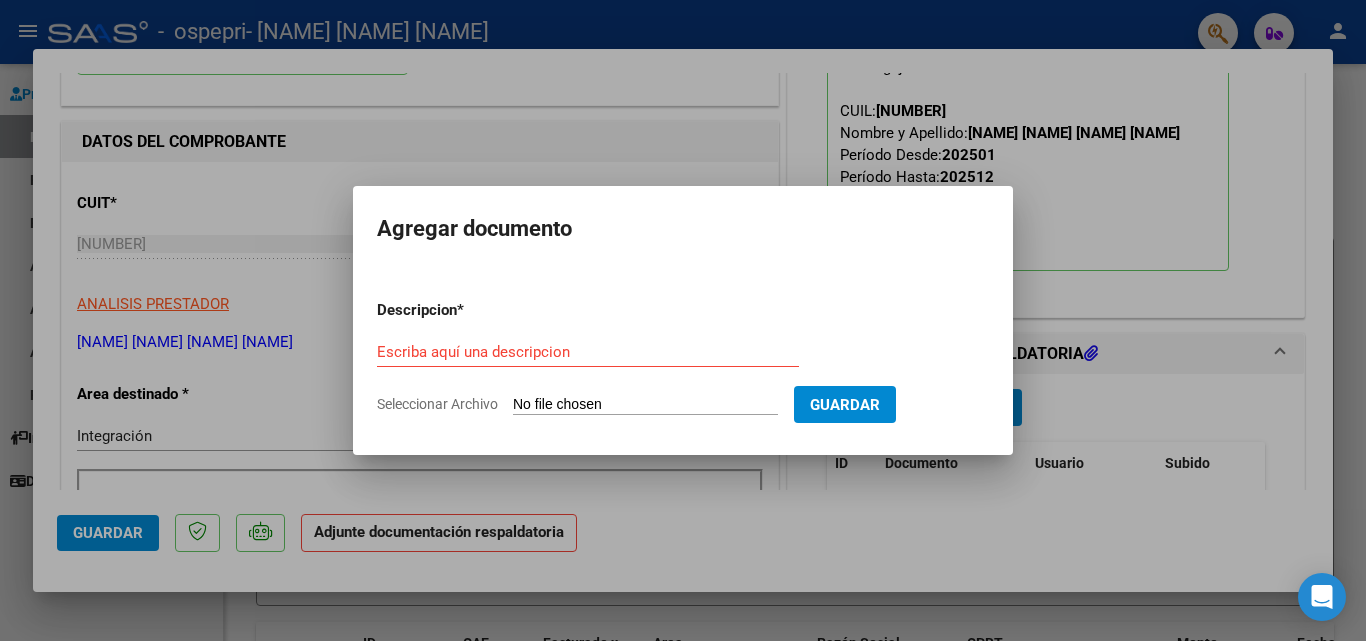 click on "Seleccionar Archivo" at bounding box center [645, 405] 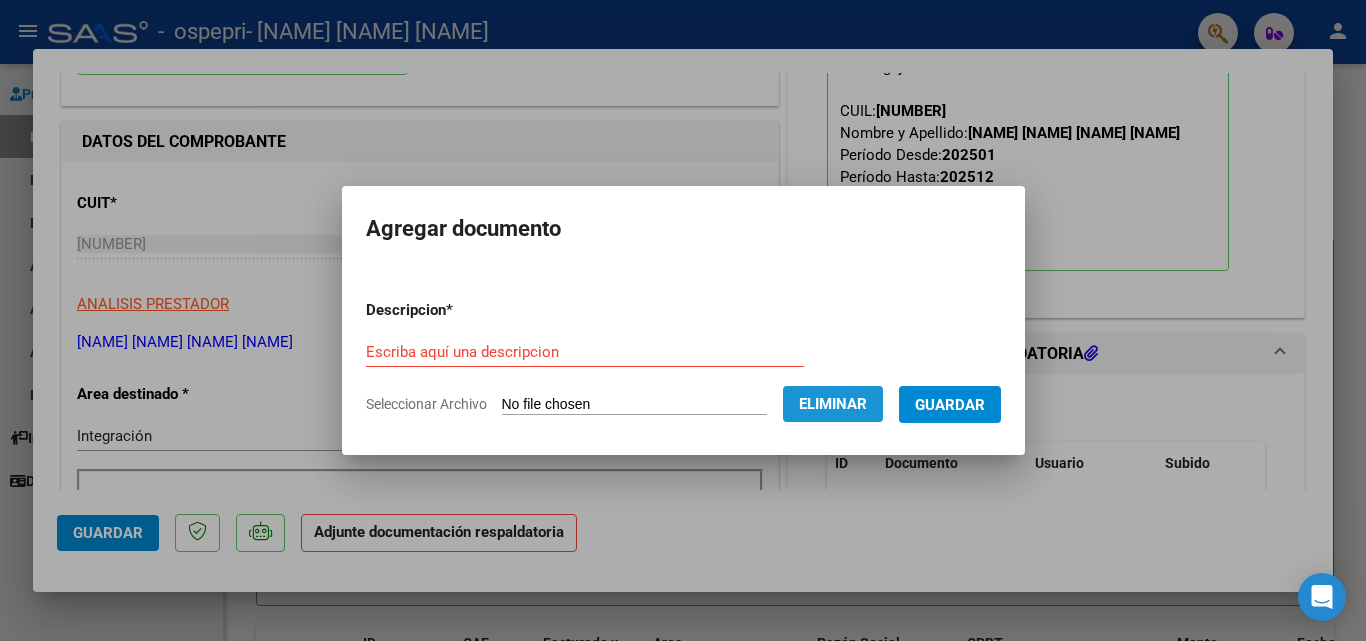 click on "Eliminar" 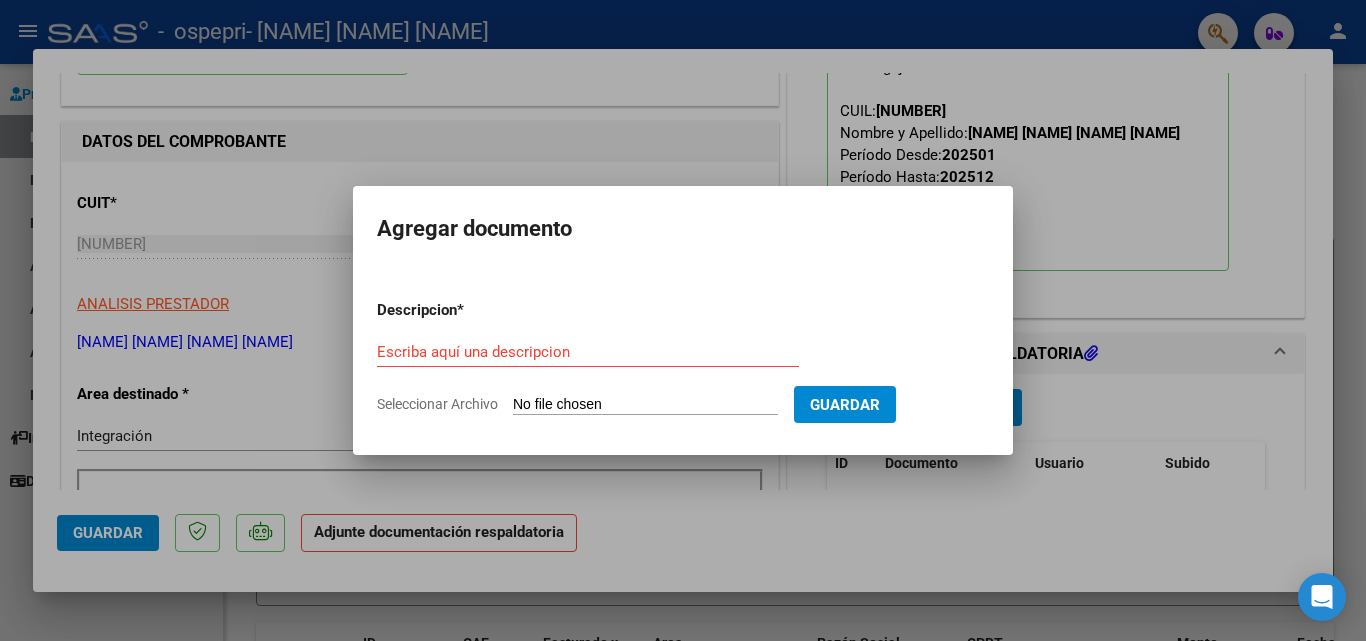 click on "Seleccionar Archivo" at bounding box center (645, 405) 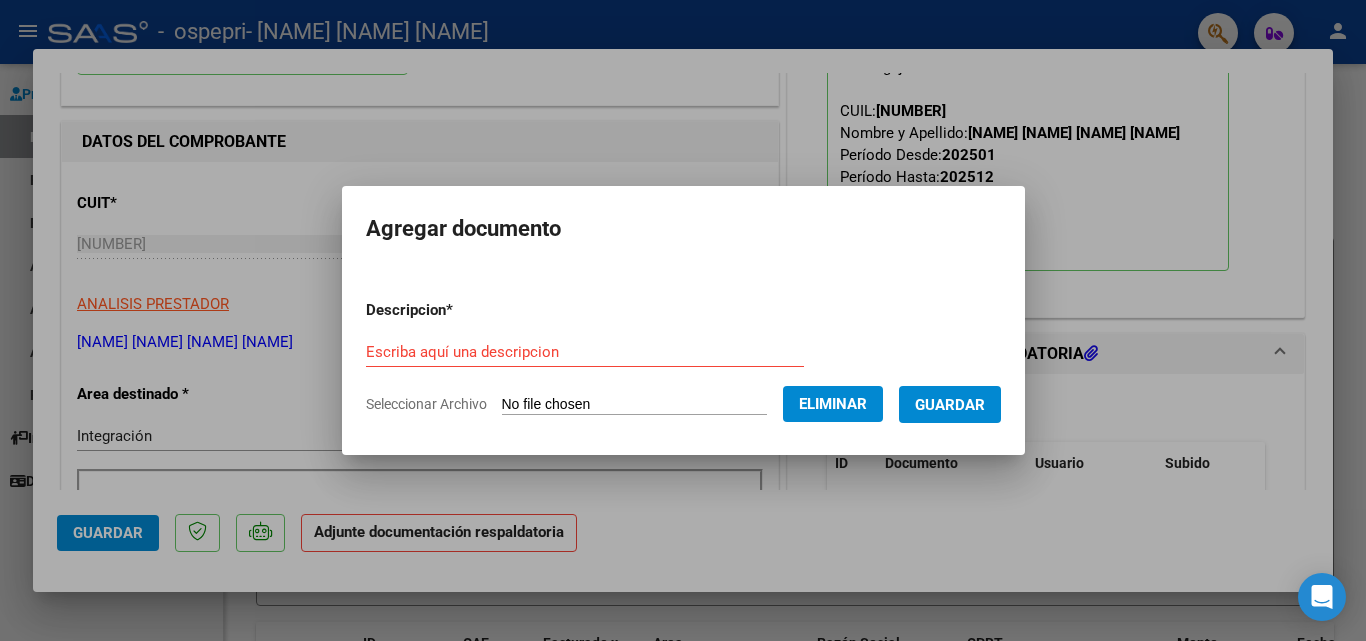 click on "Escriba aquí una descripcion" at bounding box center [585, 352] 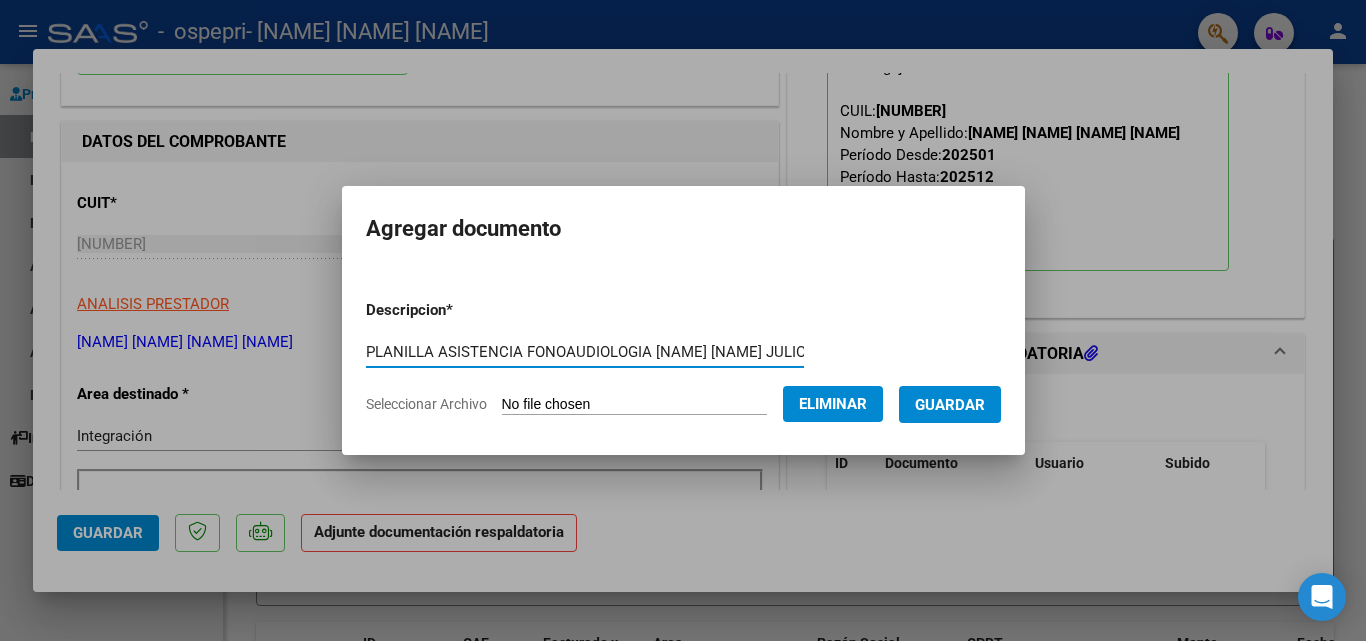 type on "PLANILLA ASISTENCIA FONOAUDIOLOGIA [NAME] [NAME] JULIO 2025" 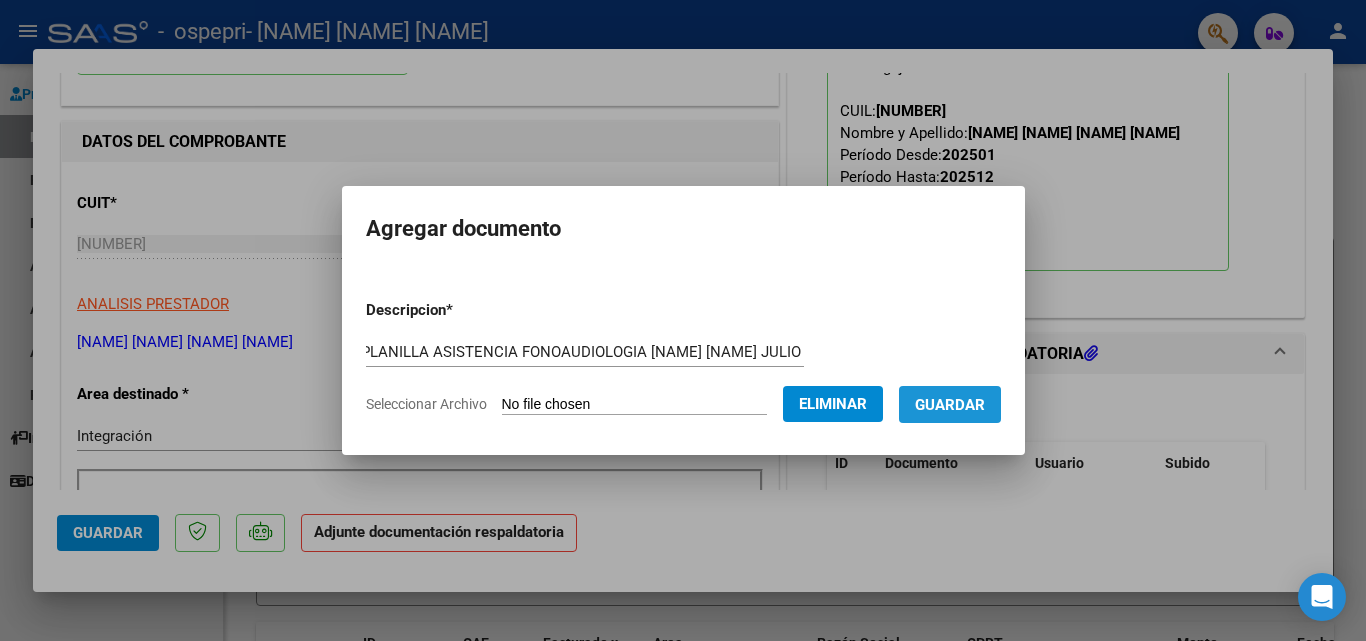 scroll, scrollTop: 0, scrollLeft: 0, axis: both 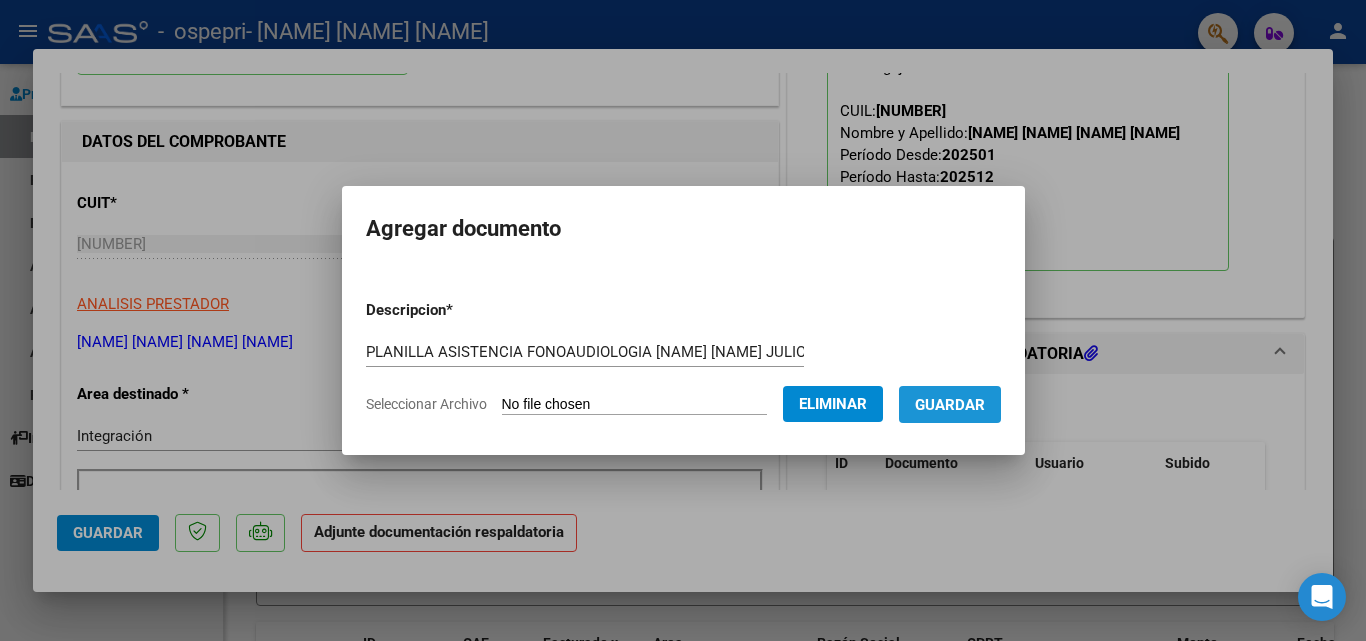 click on "Guardar" at bounding box center [950, 404] 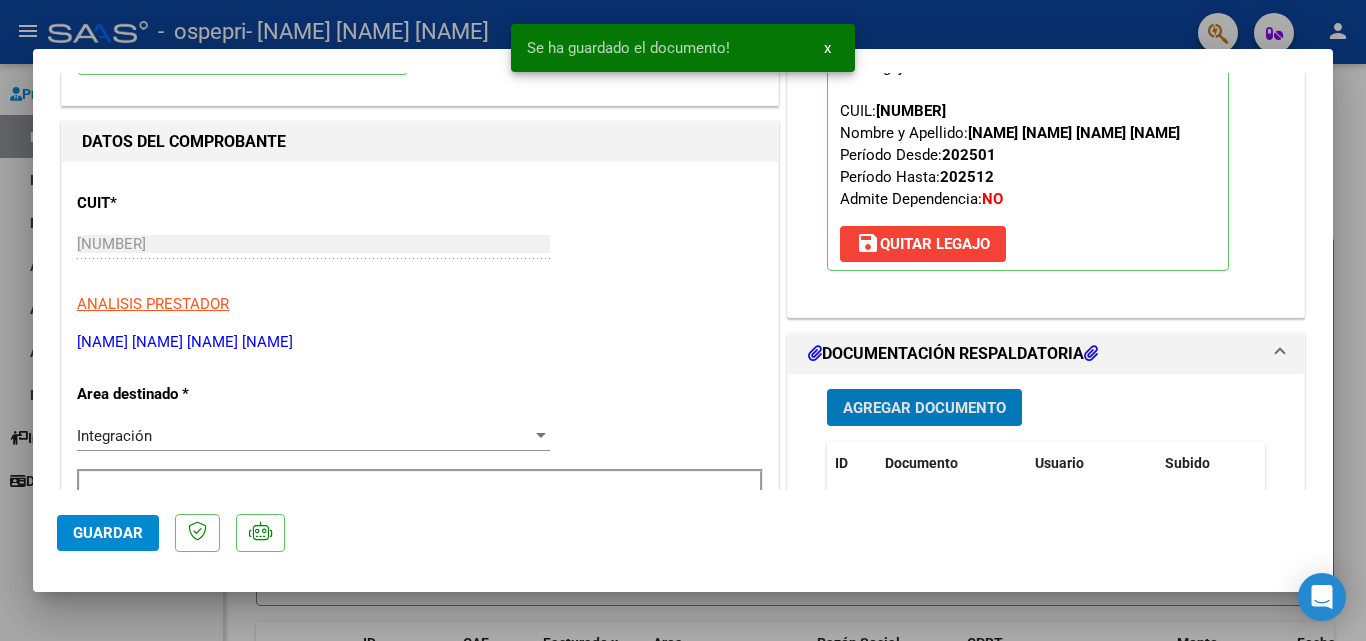 click on "Agregar Documento" at bounding box center (924, 407) 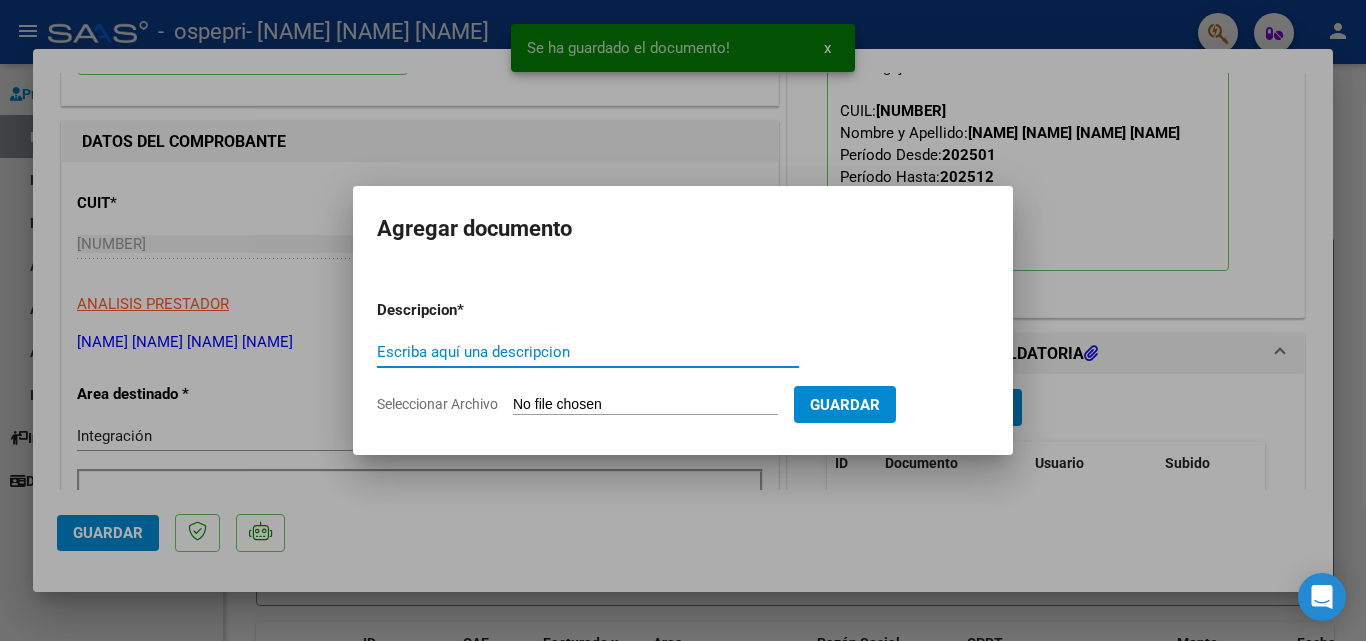 click on "Seleccionar Archivo" 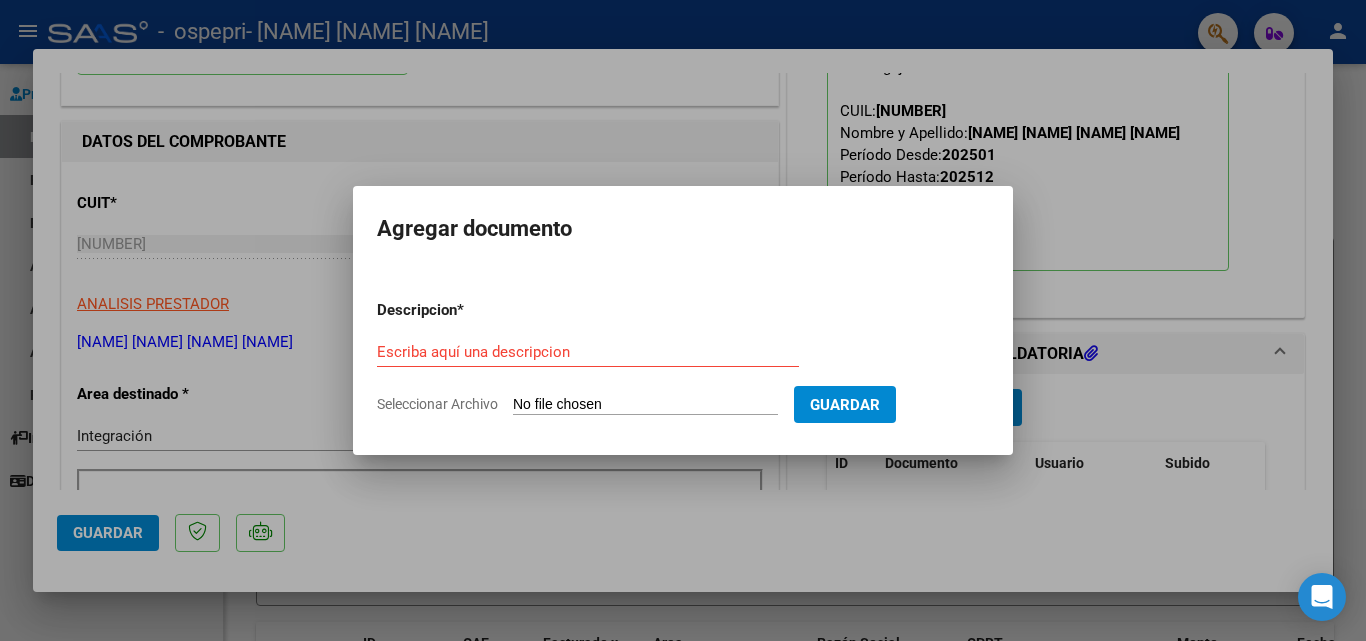 type on "C:\fakepath\[NAME] JULIO 2025. [NUMBER].pdf" 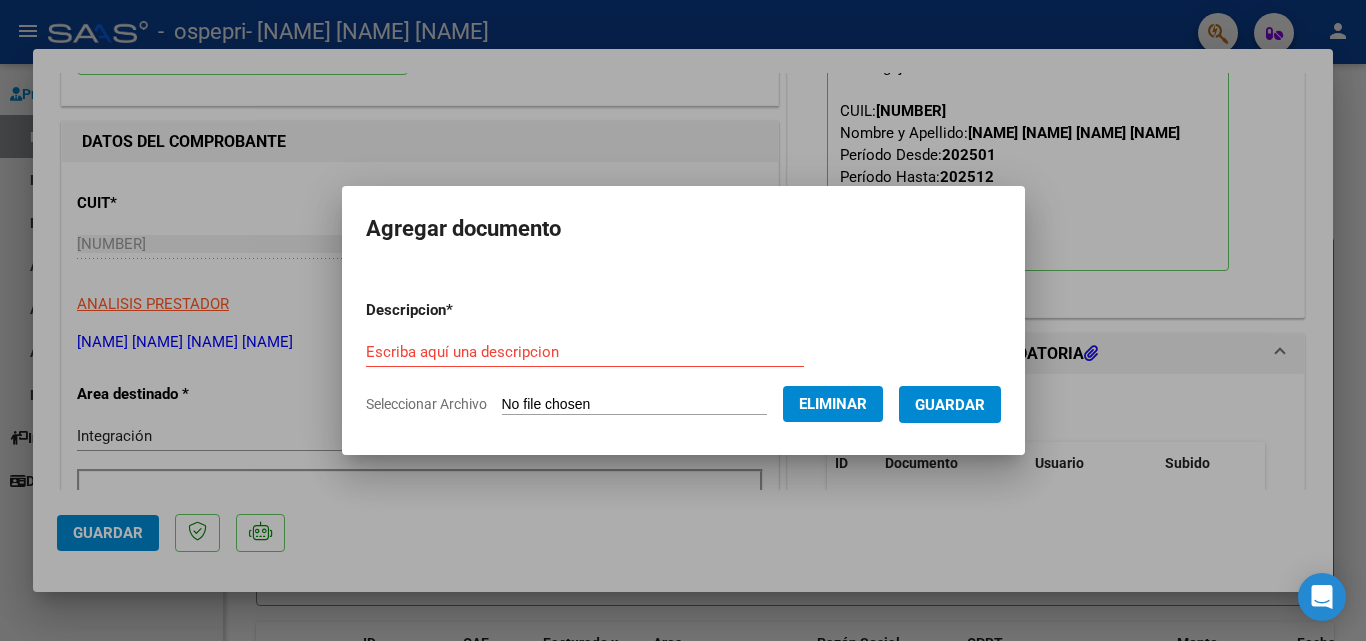 click on "Escriba aquí una descripcion" at bounding box center [585, 352] 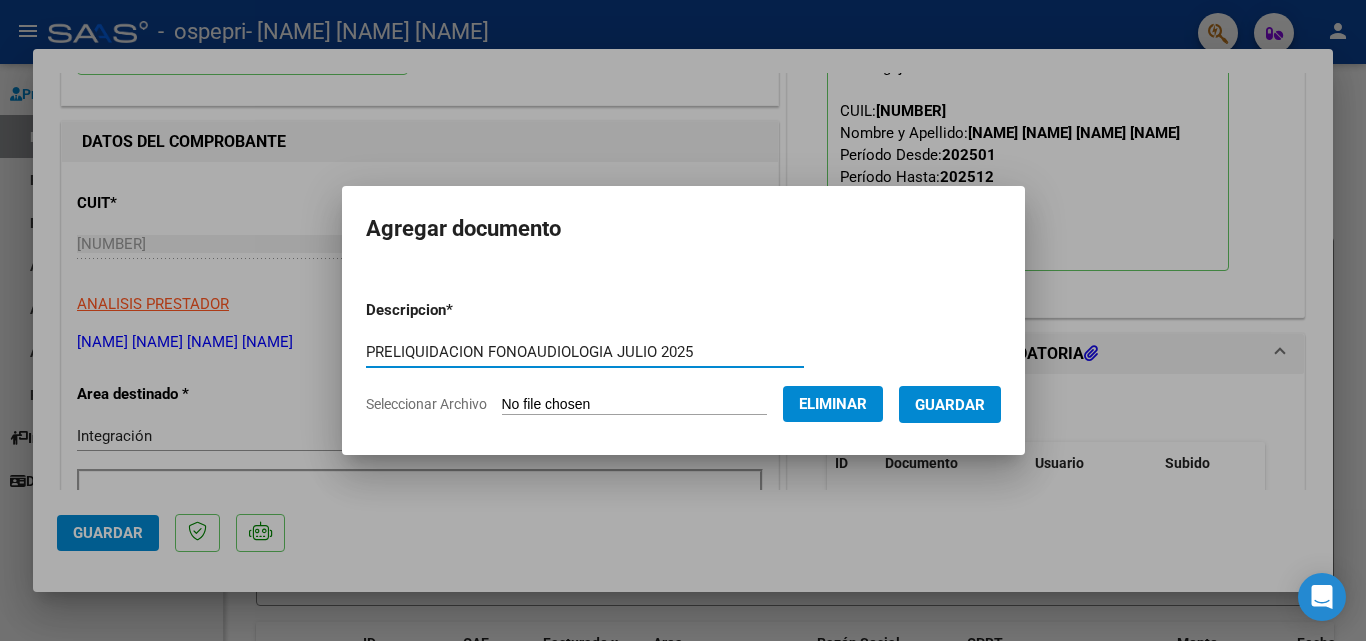 type on "PRELIQUIDACION FONOAUDIOLOGIA JULIO 2025" 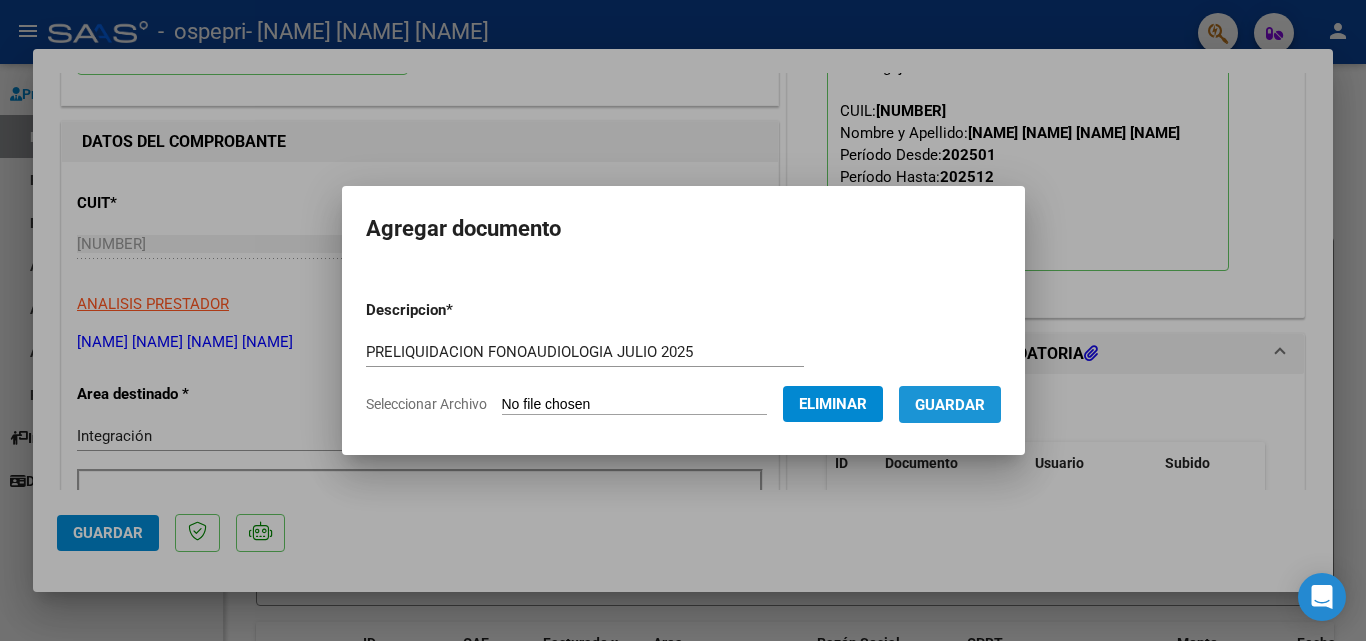 click on "Guardar" at bounding box center [950, 405] 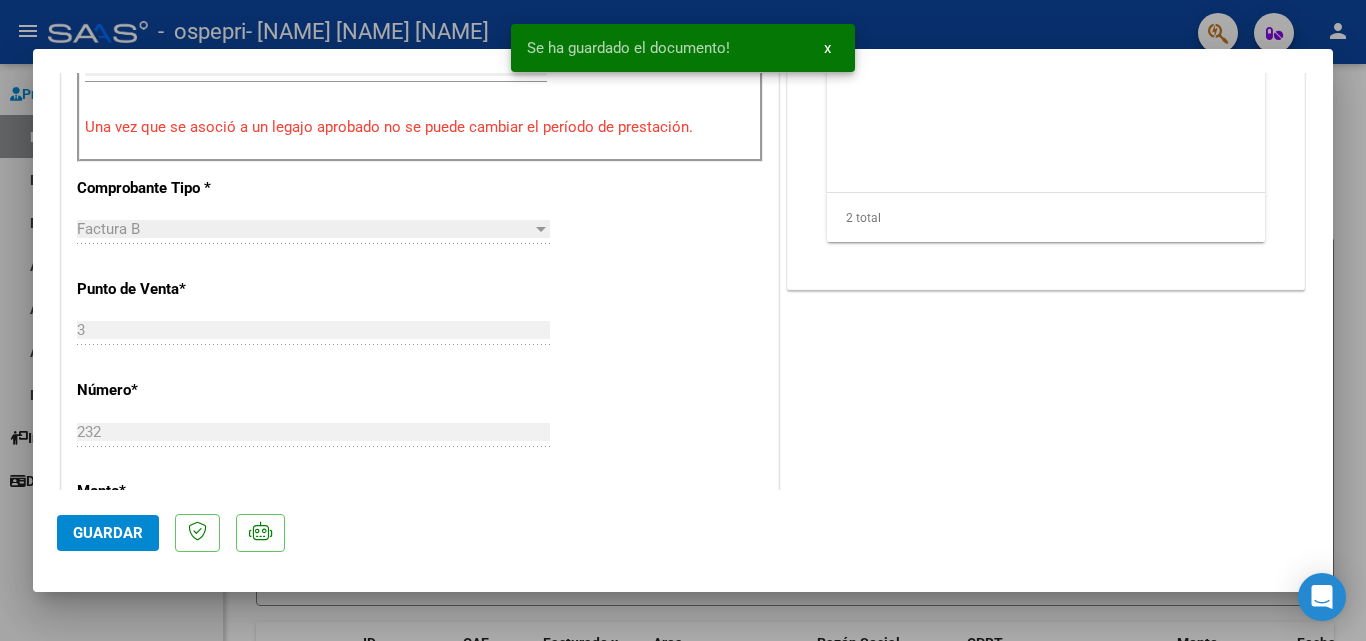 scroll, scrollTop: 1100, scrollLeft: 0, axis: vertical 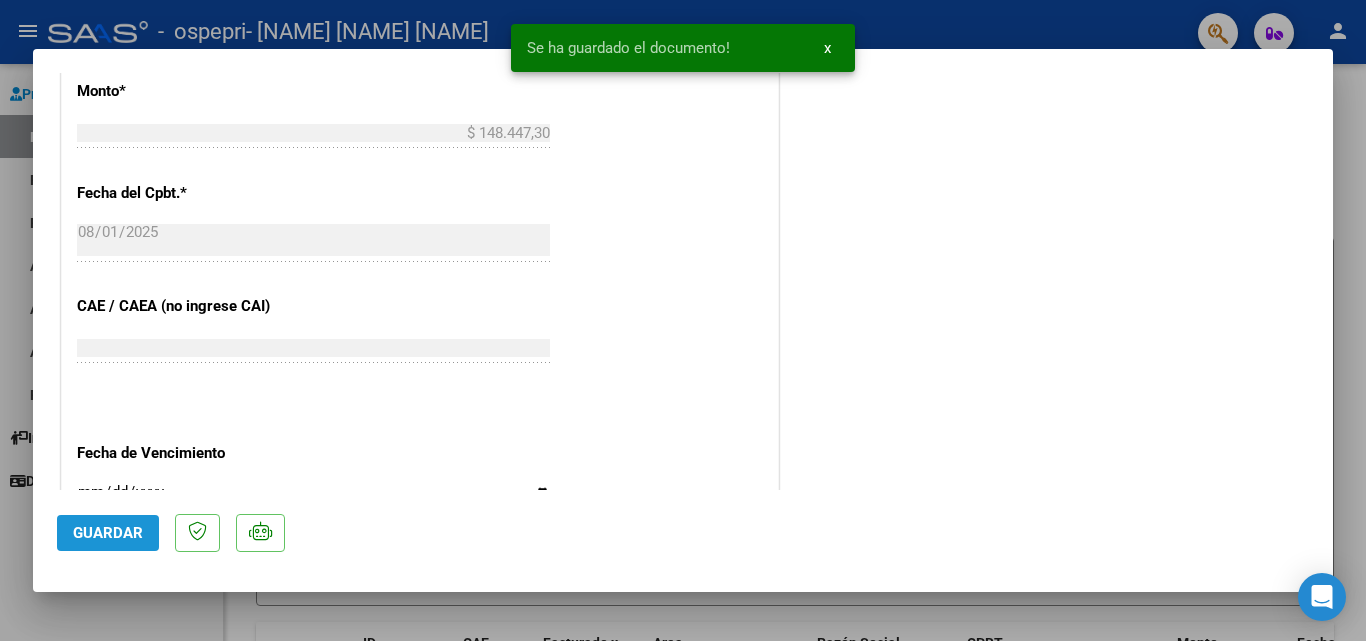 click on "Guardar" 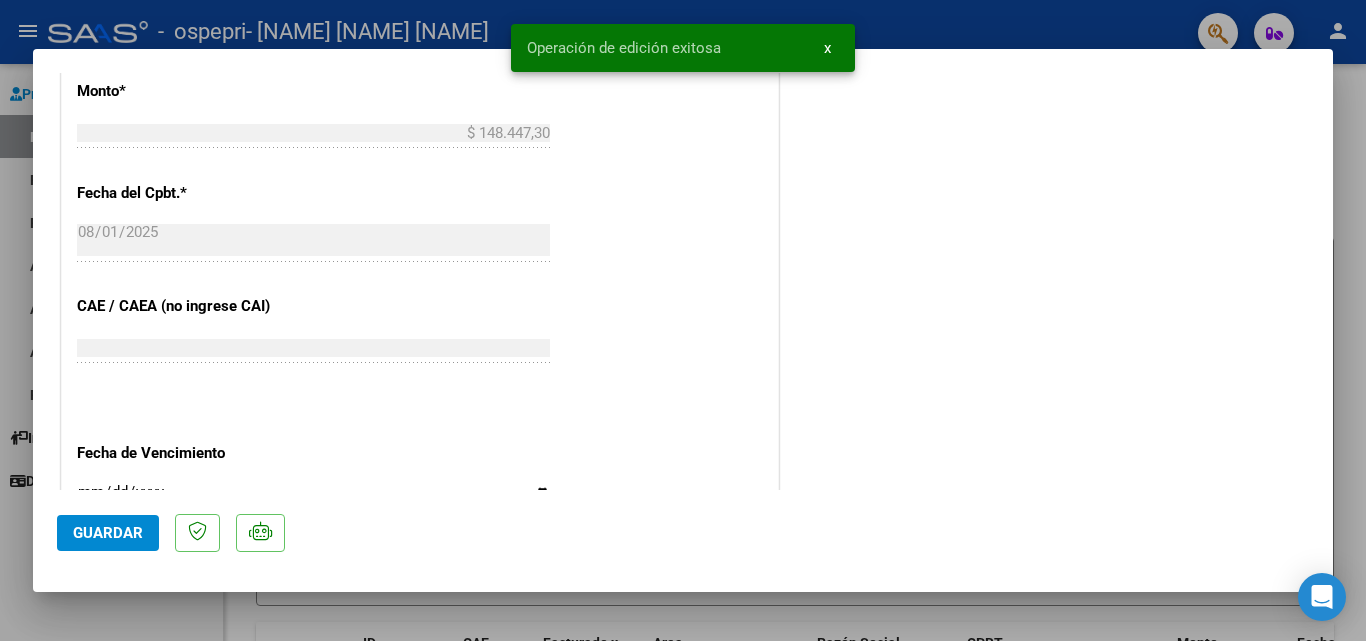 click at bounding box center (683, 320) 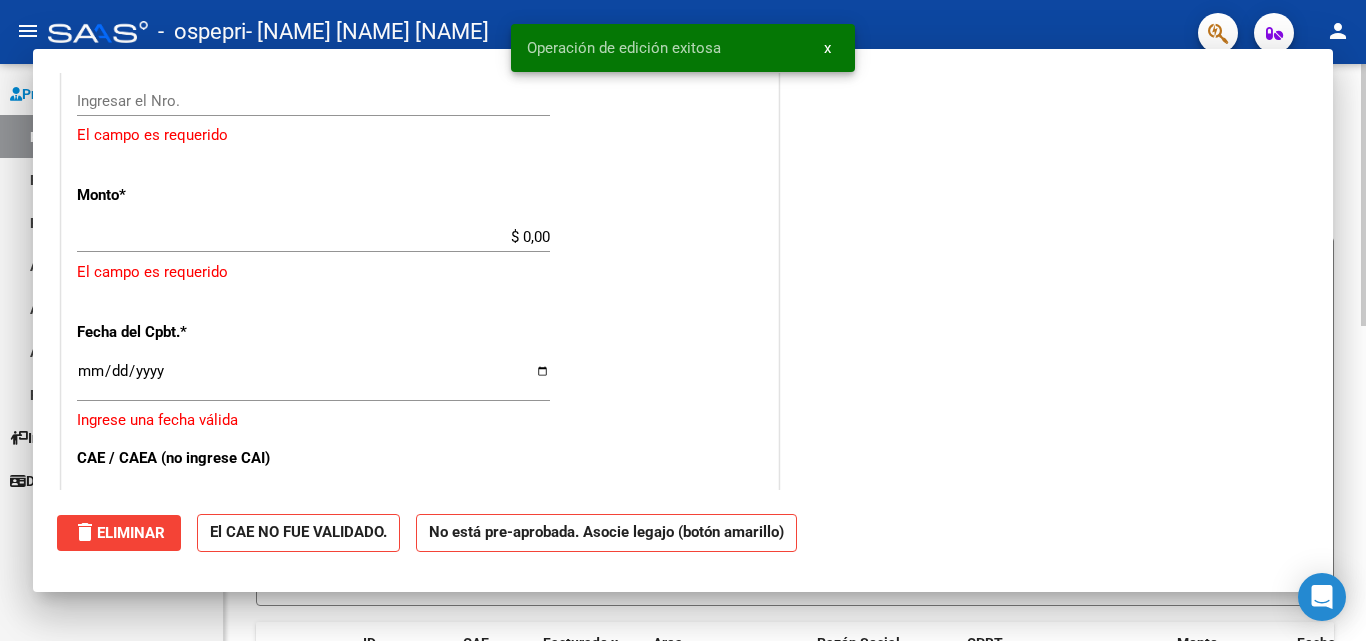 scroll, scrollTop: 0, scrollLeft: 0, axis: both 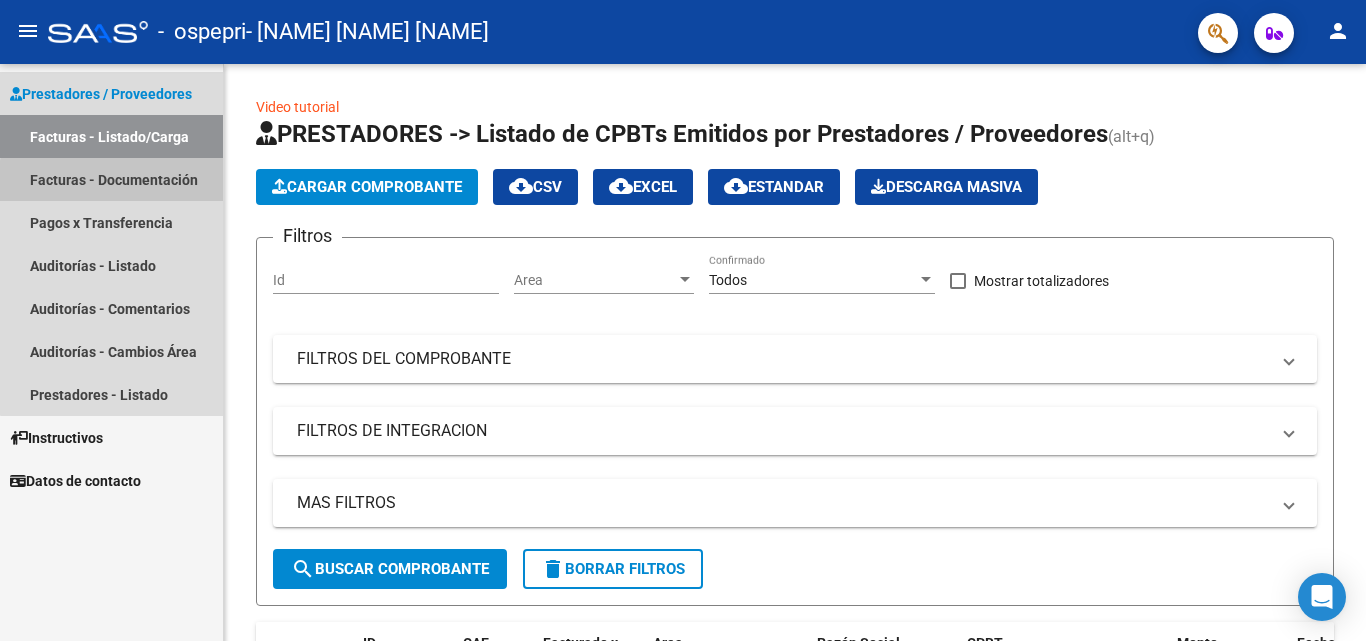click on "Facturas - Documentación" at bounding box center (111, 179) 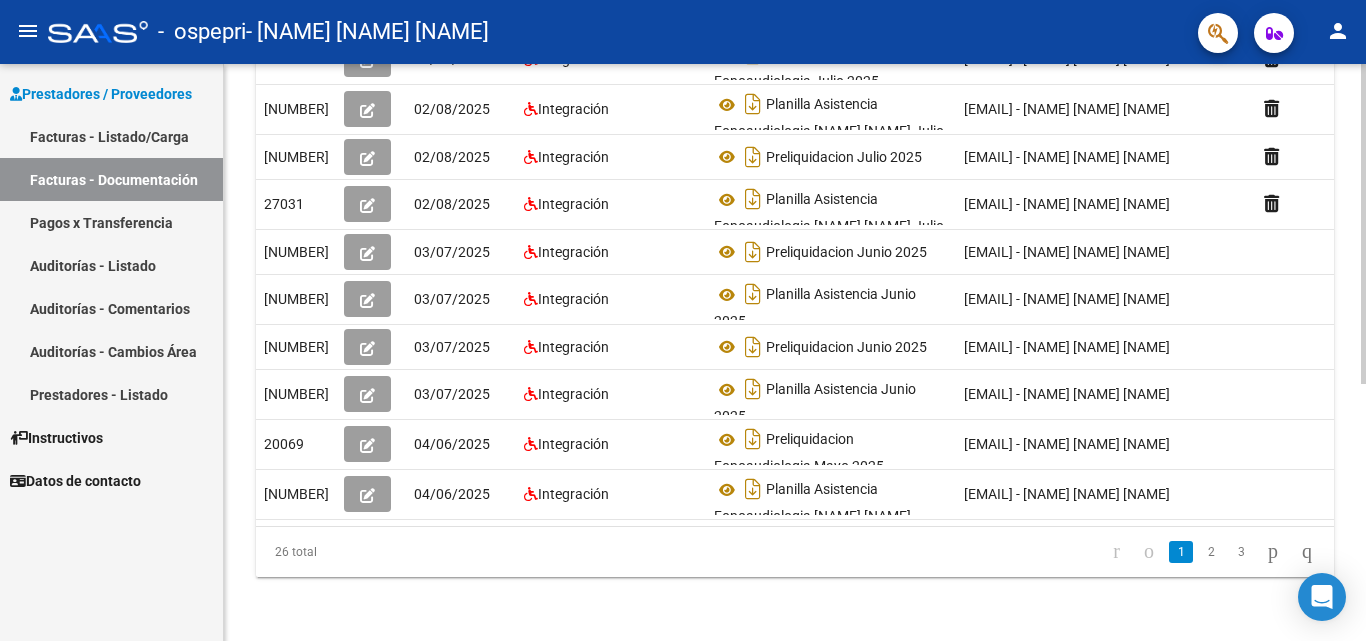 scroll, scrollTop: 365, scrollLeft: 0, axis: vertical 